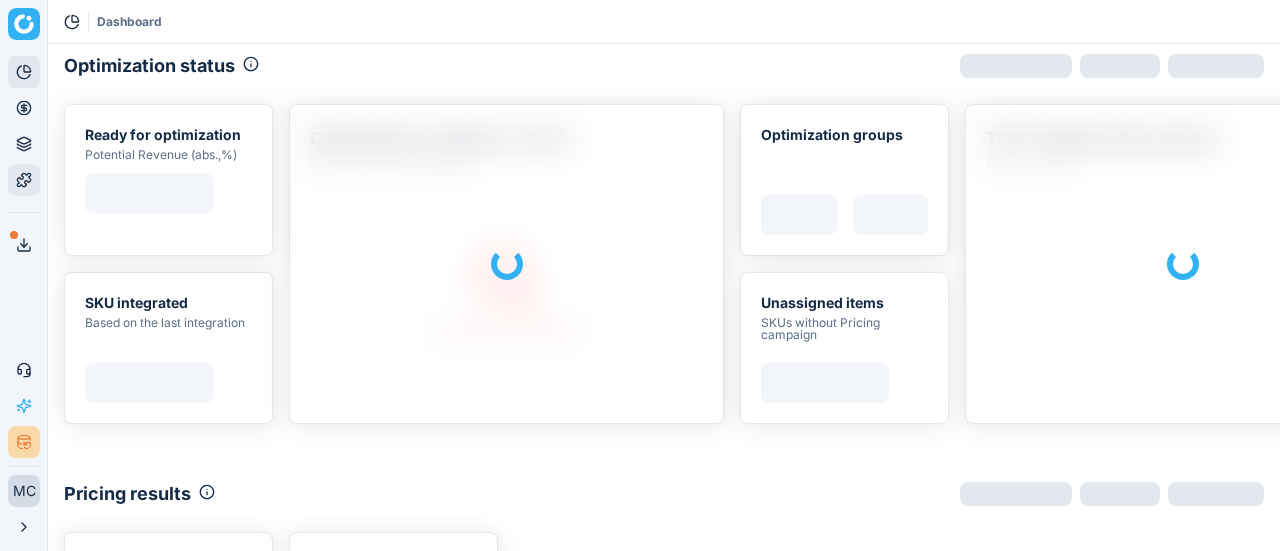 scroll, scrollTop: 0, scrollLeft: 0, axis: both 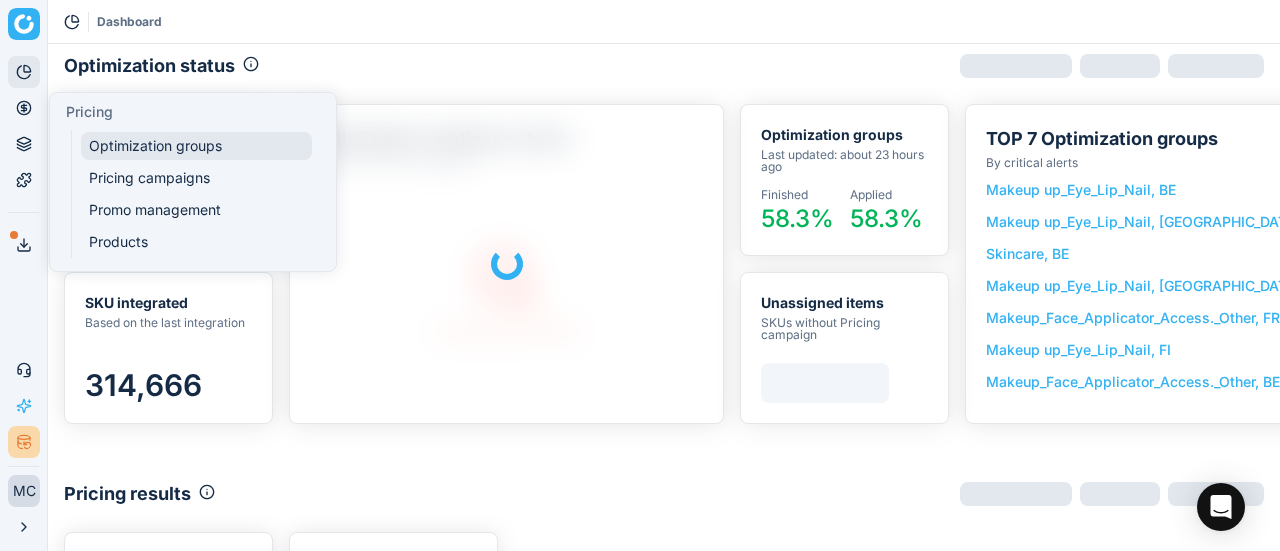 click on "Optimization groups" at bounding box center [196, 146] 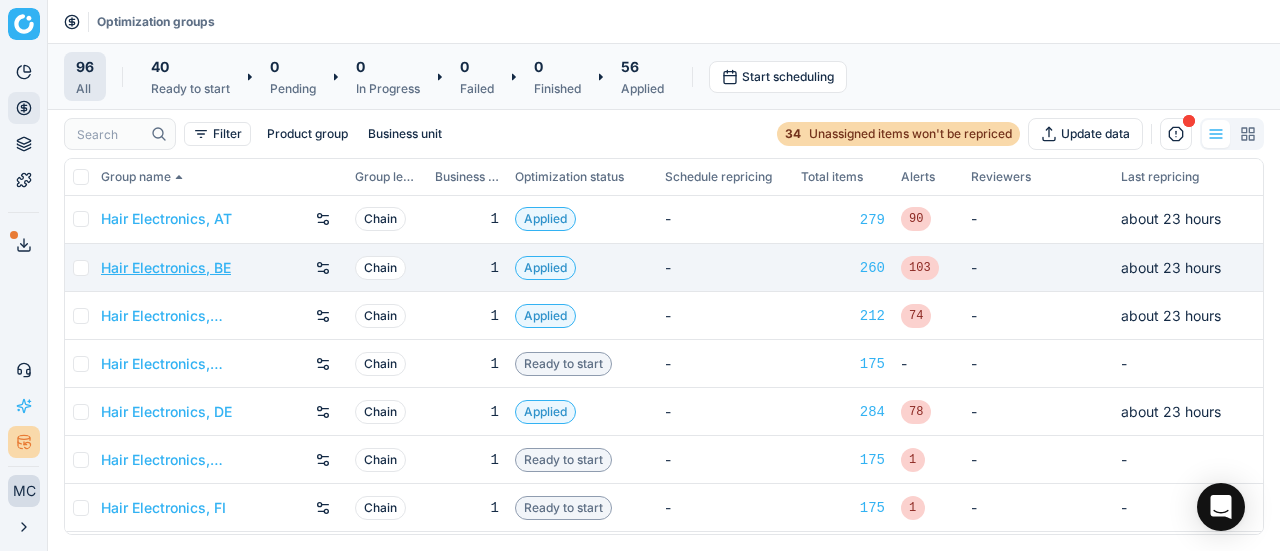 click on "Hair Electronics, BE" at bounding box center (166, 268) 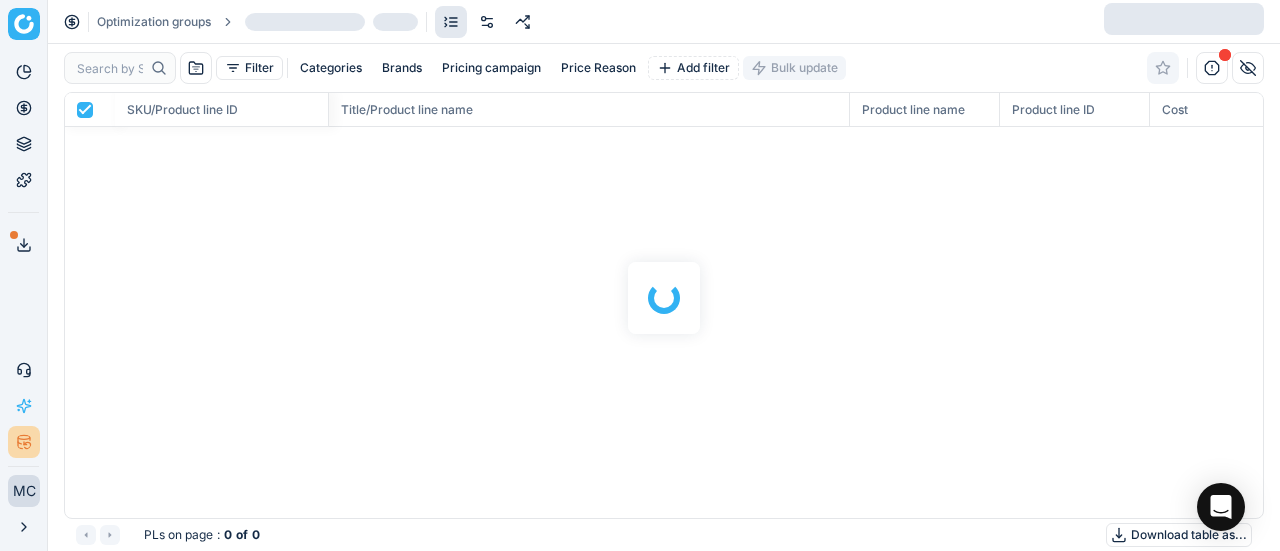 scroll, scrollTop: 2, scrollLeft: 2, axis: both 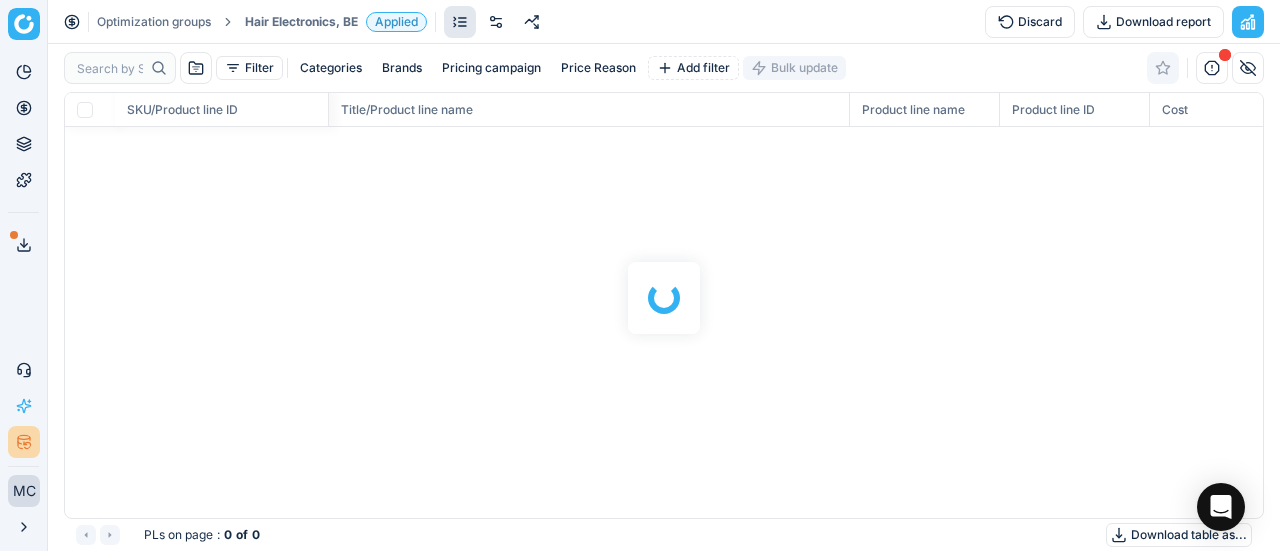checkbox on "false" 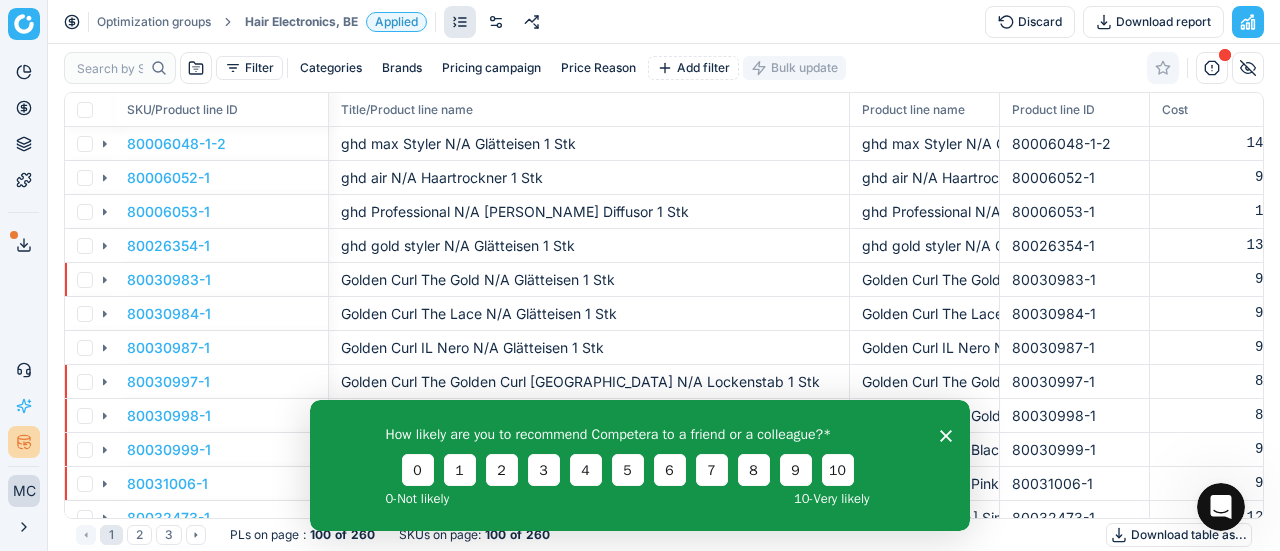 scroll, scrollTop: 0, scrollLeft: 0, axis: both 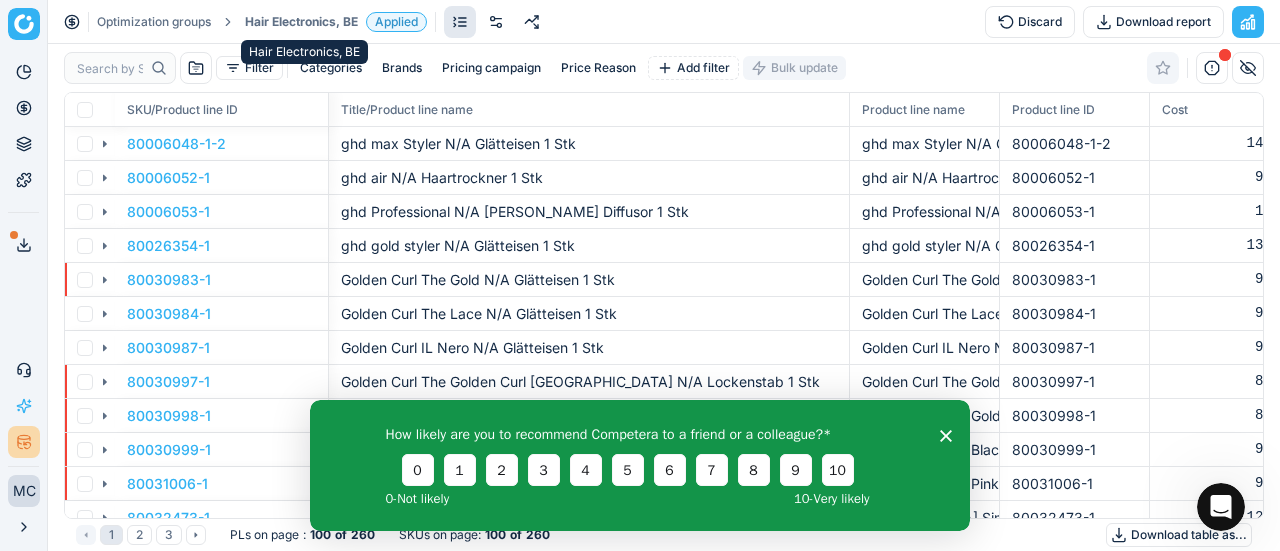 click on "Hair Electronics, BE" at bounding box center [301, 22] 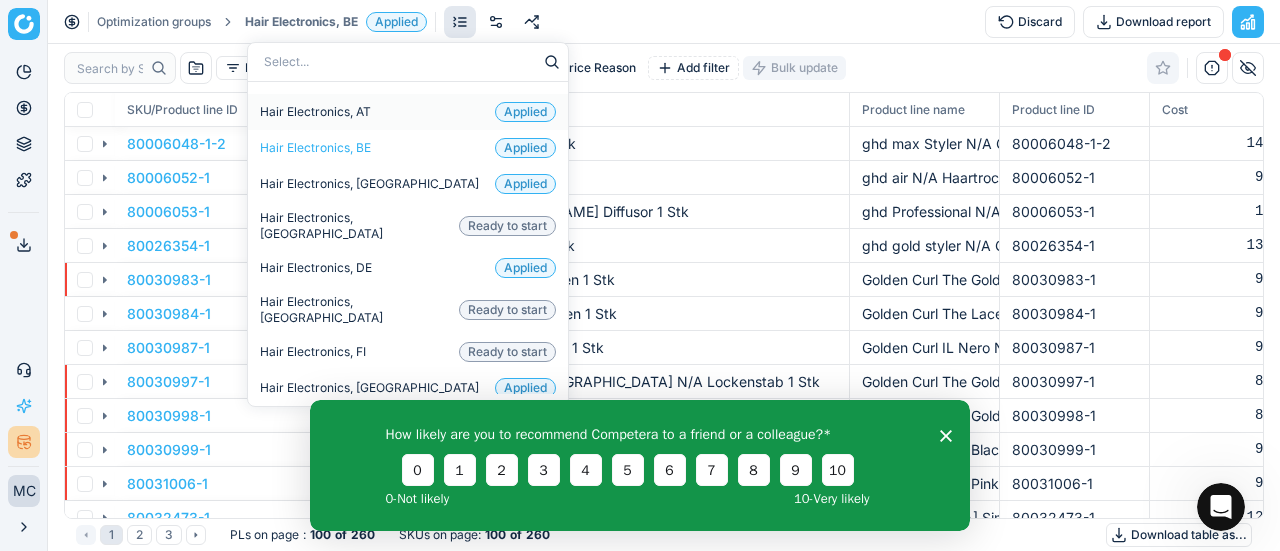 click on "Optimization groups Hair Electronics, BE Applied Discard Download report" at bounding box center (664, 22) 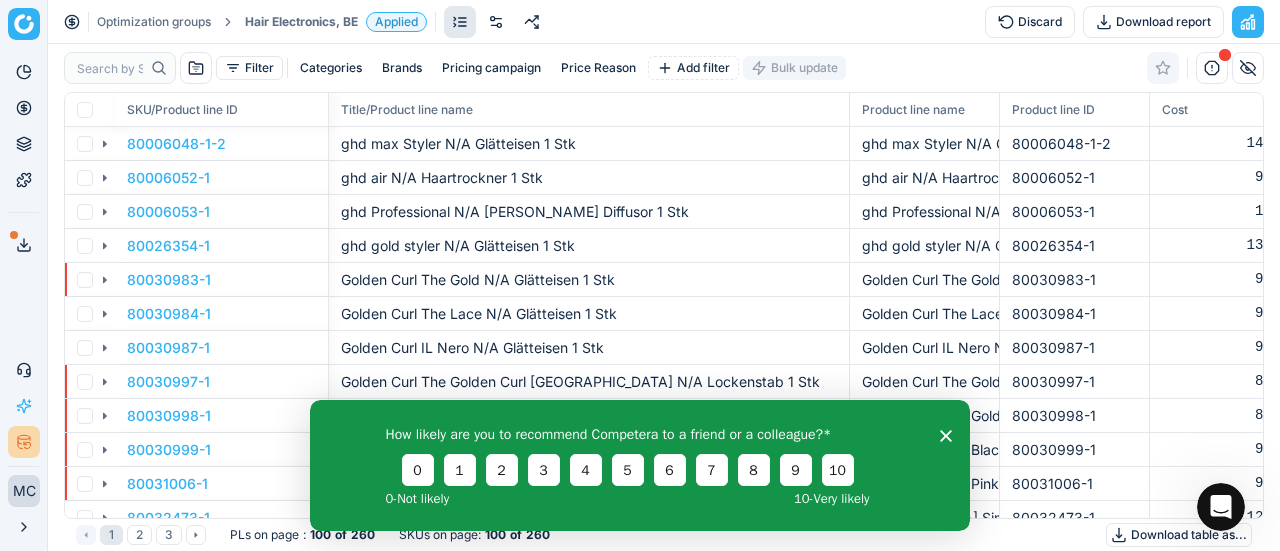 click on "Hair Electronics, BE Applied" at bounding box center [336, 22] 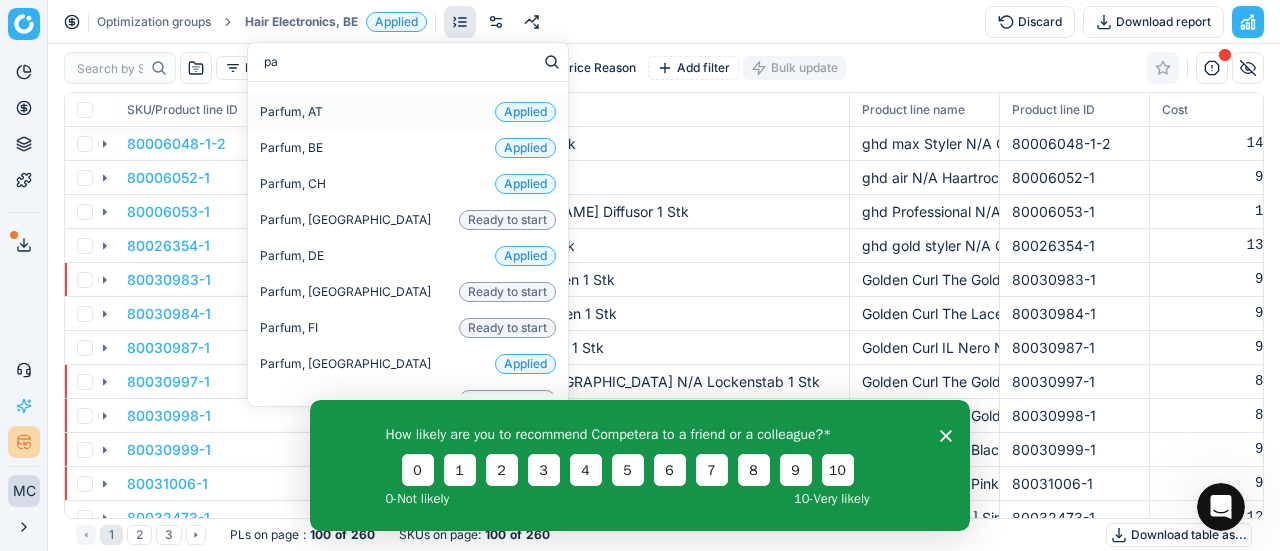 type on "par" 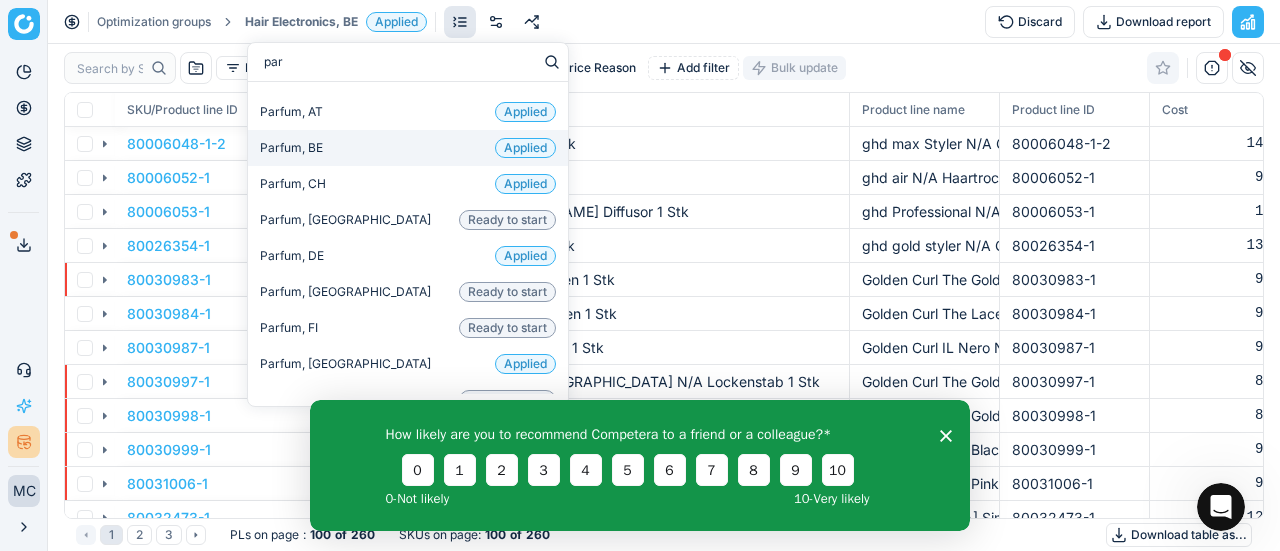 scroll, scrollTop: 100, scrollLeft: 0, axis: vertical 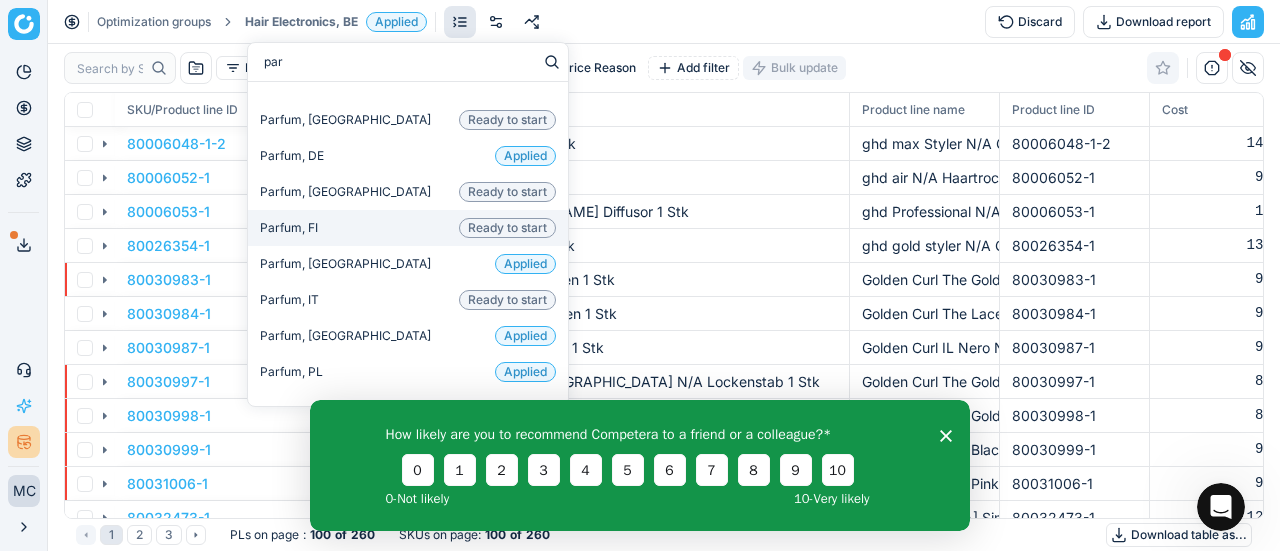 click on "Parfum, FI Ready to start" at bounding box center (408, 228) 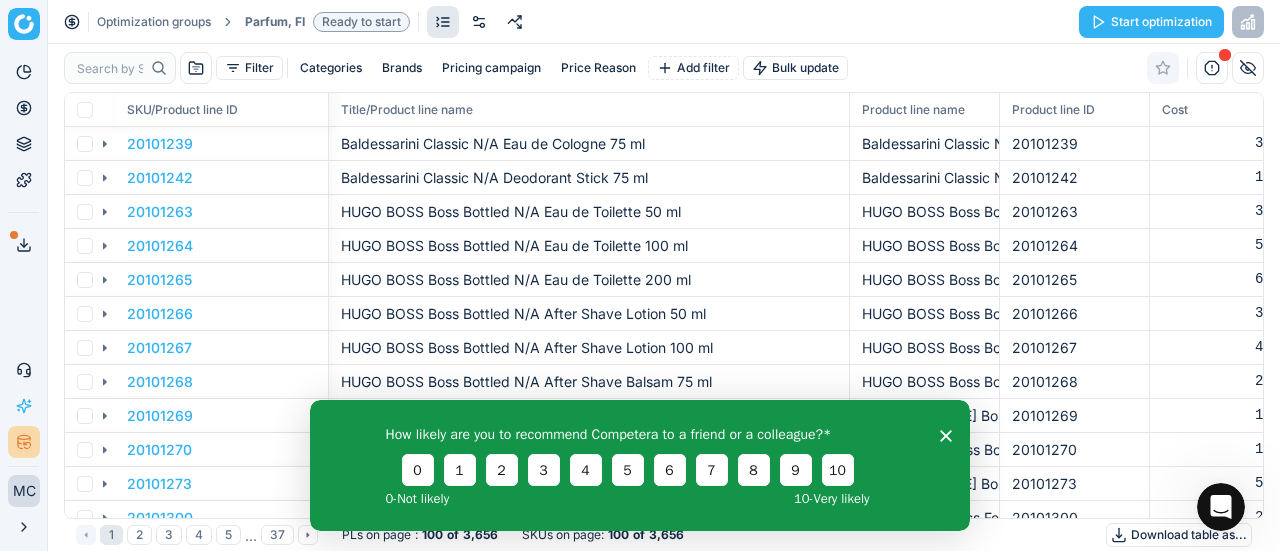 drag, startPoint x: 948, startPoint y: 429, endPoint x: 1035, endPoint y: 784, distance: 365.50513 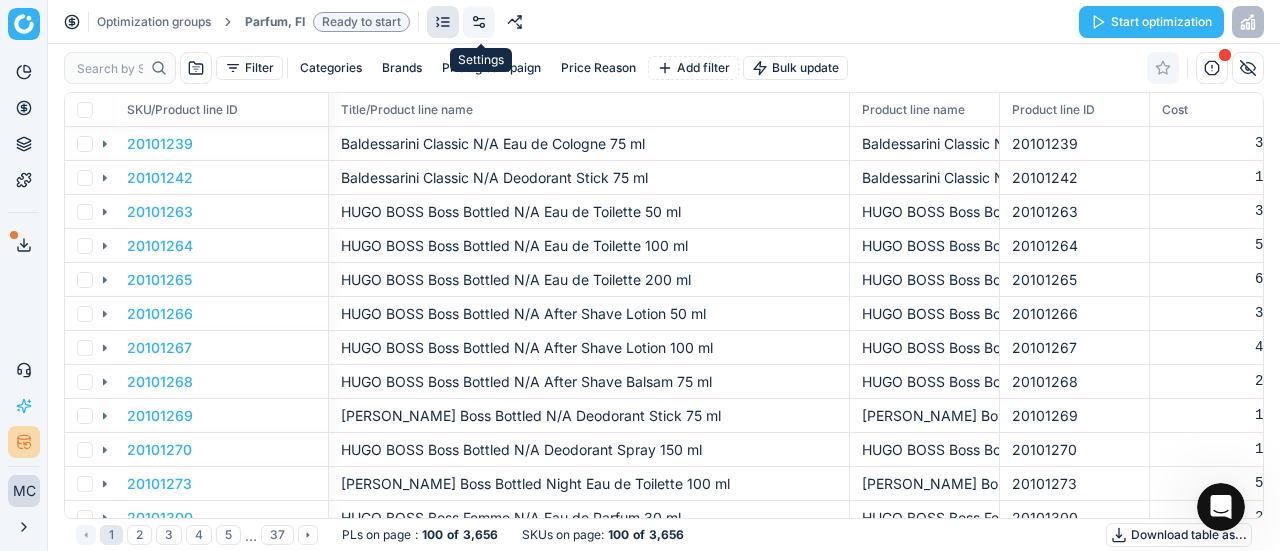 click 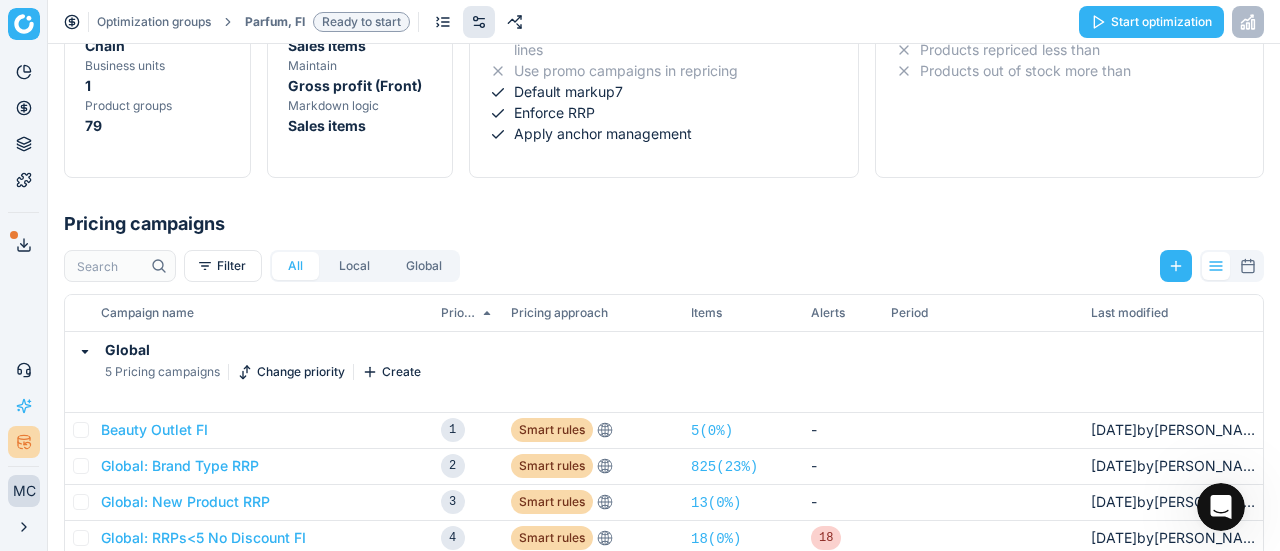 scroll, scrollTop: 312, scrollLeft: 0, axis: vertical 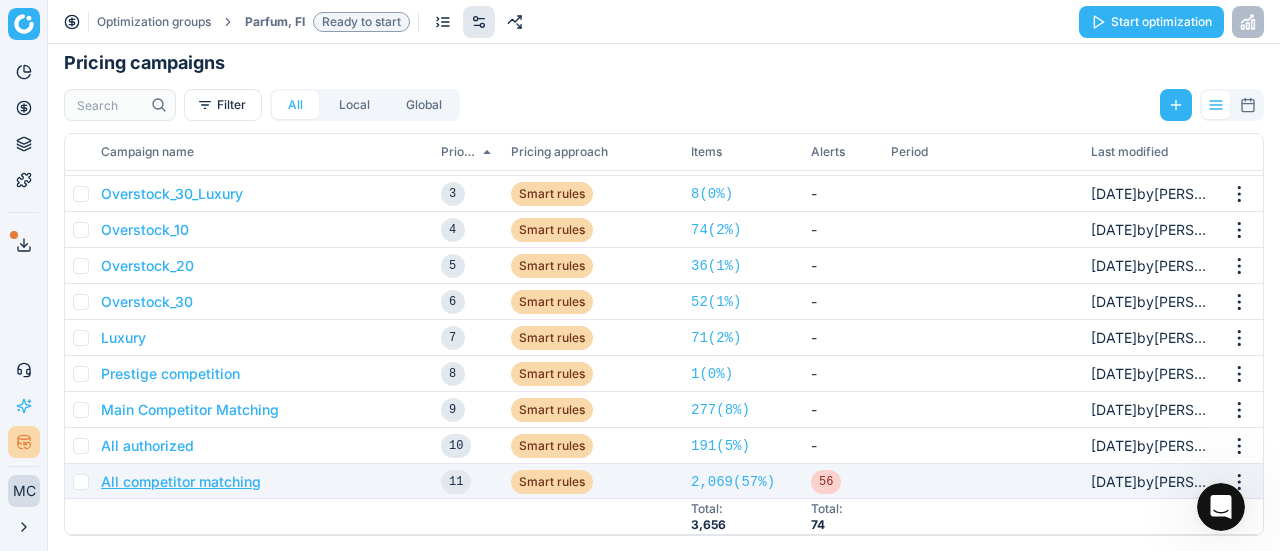 click on "All competitor matching" at bounding box center [181, 482] 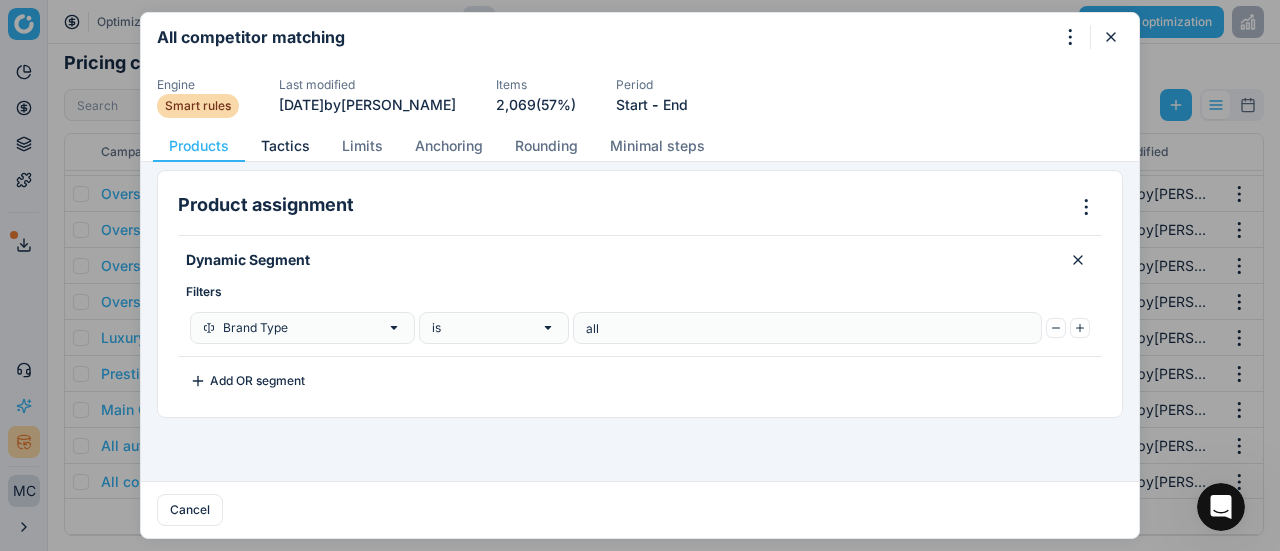 click on "Tactics" at bounding box center [285, 146] 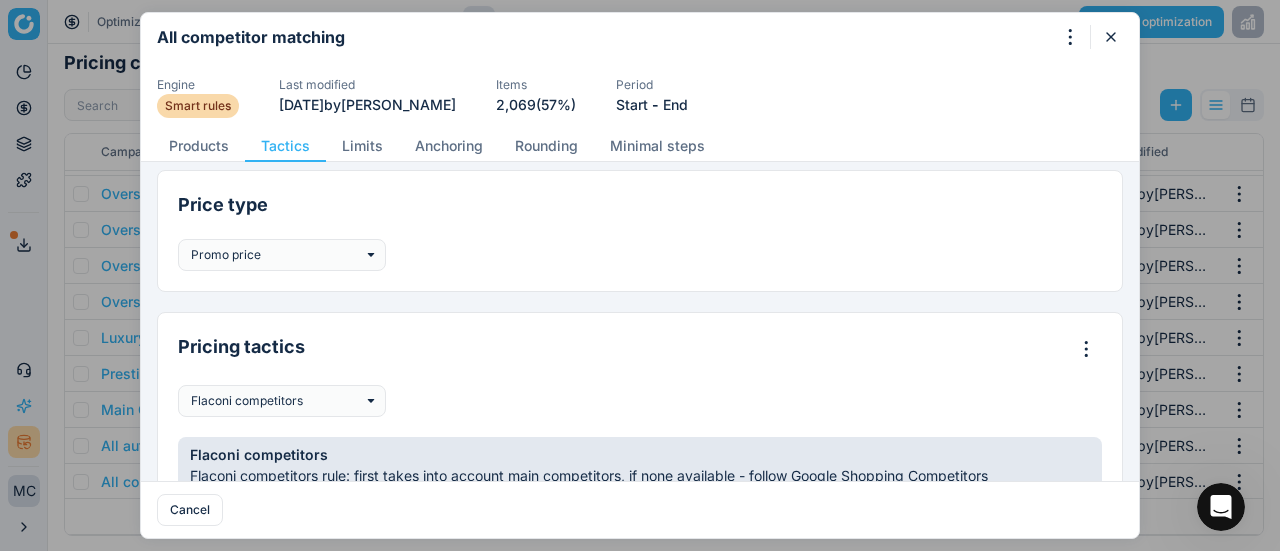 scroll, scrollTop: 200, scrollLeft: 0, axis: vertical 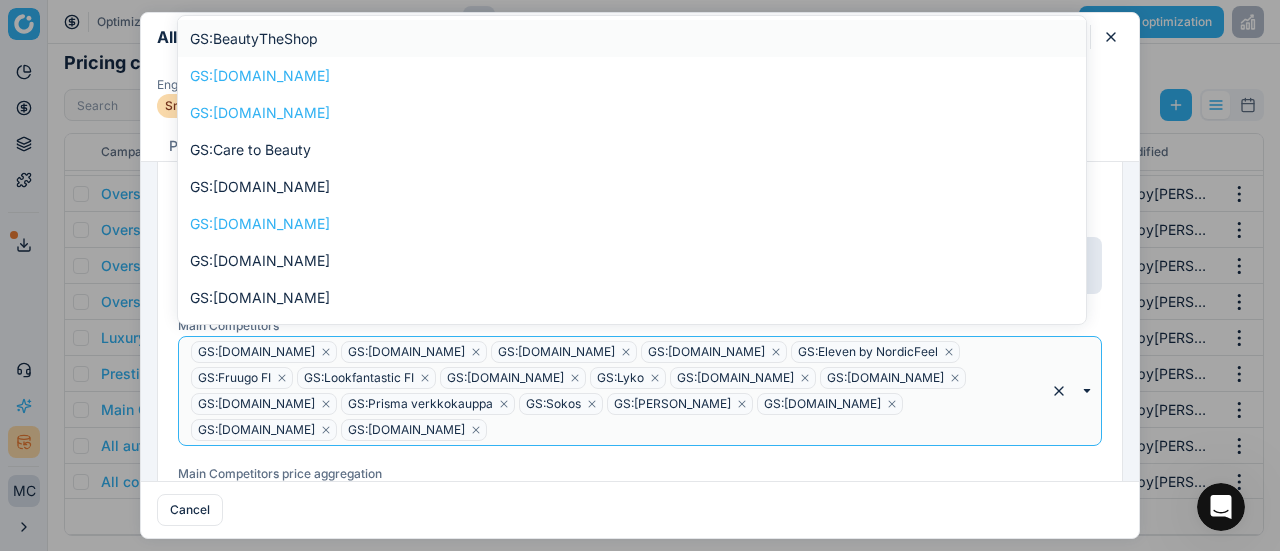 click on "GS:[DOMAIN_NAME] GS:[DOMAIN_NAME] GS:[DOMAIN_NAME] GS:[DOMAIN_NAME] GS:Eleven by NordicFeel GS:Fruugo FI GS:Lookfantastic FI GS:[DOMAIN_NAME] GS:[PERSON_NAME]:[DOMAIN_NAME] GS:[DOMAIN_NAME] GS:[DOMAIN_NAME] GS:Prisma verkkokauppa GS:Sokos GS:[PERSON_NAME]:[DOMAIN_NAME] GS:[DOMAIN_NAME] GS:[DOMAIN_NAME]" at bounding box center [612, 391] 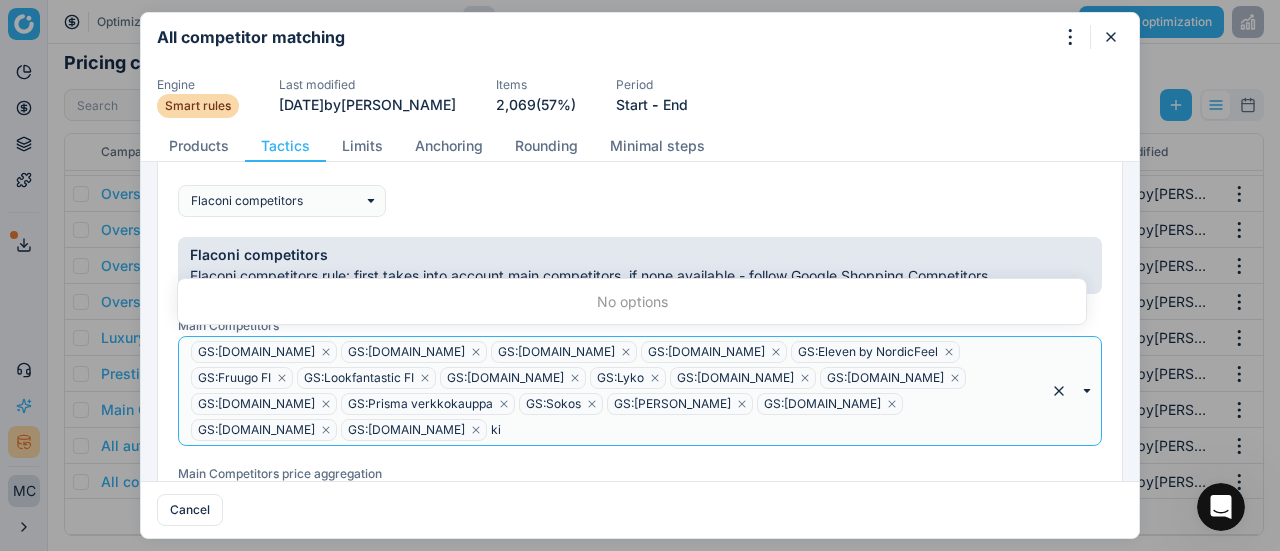 type on "k" 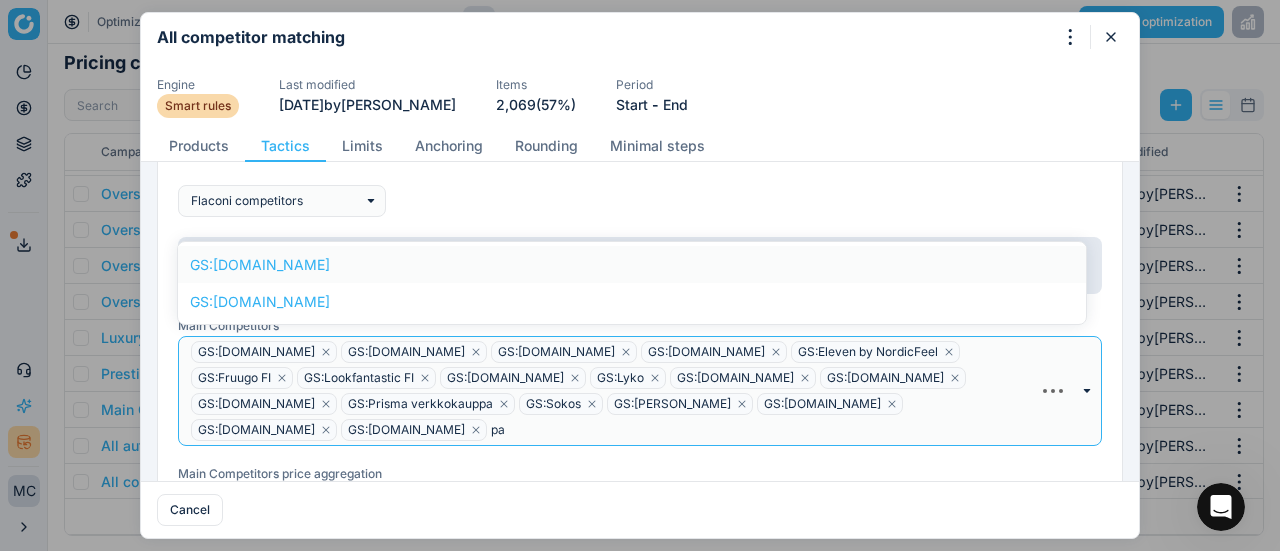 type on "p" 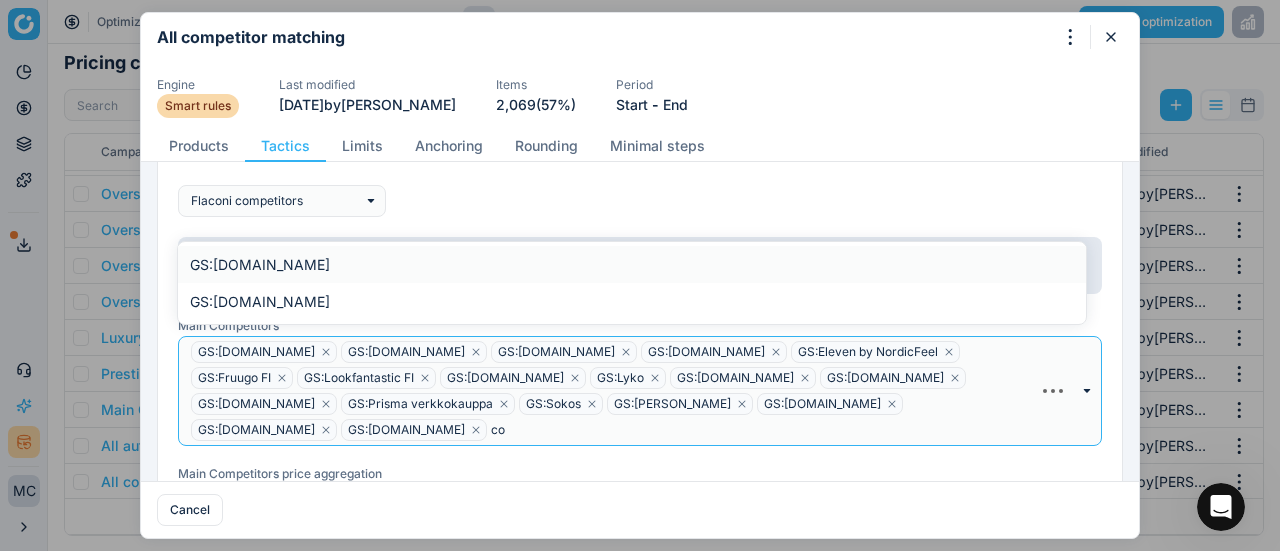 type on "c" 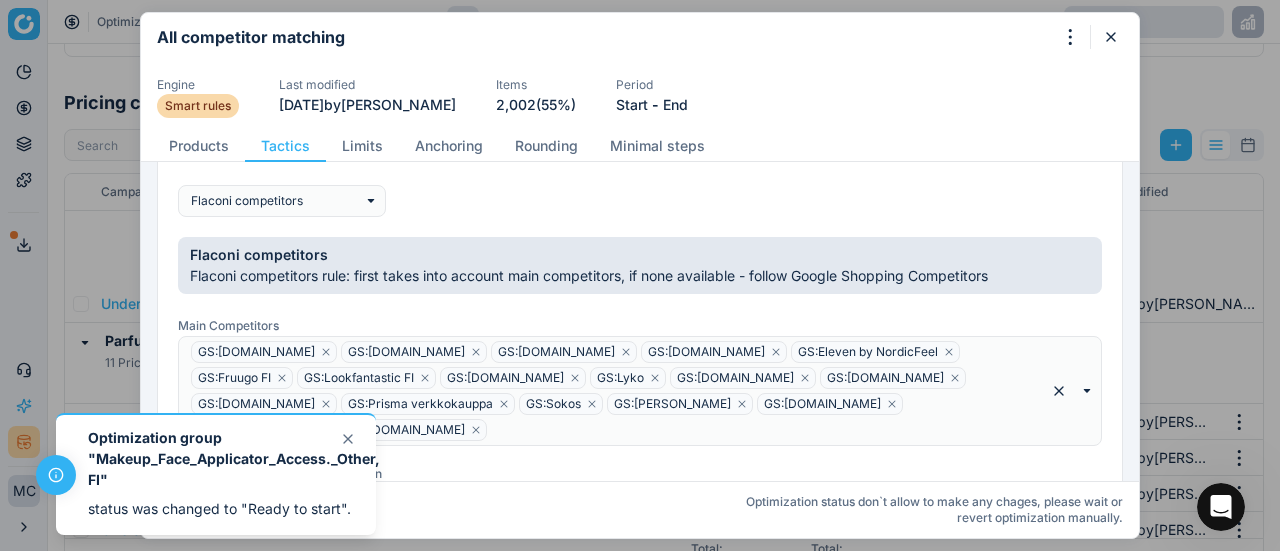 scroll, scrollTop: 408, scrollLeft: 0, axis: vertical 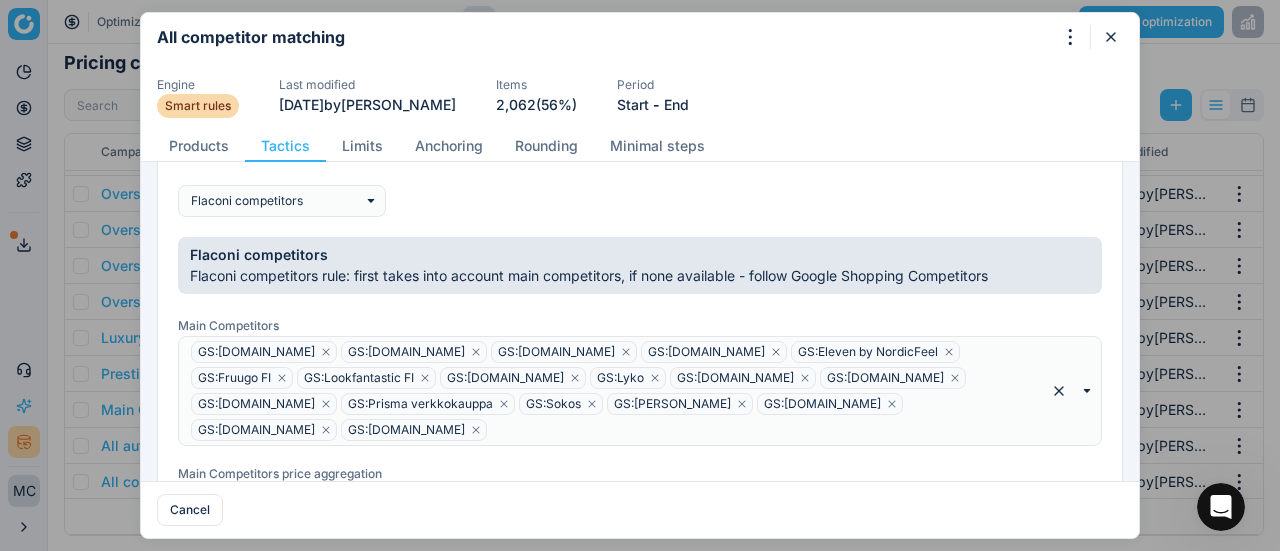 click at bounding box center (762, 430) 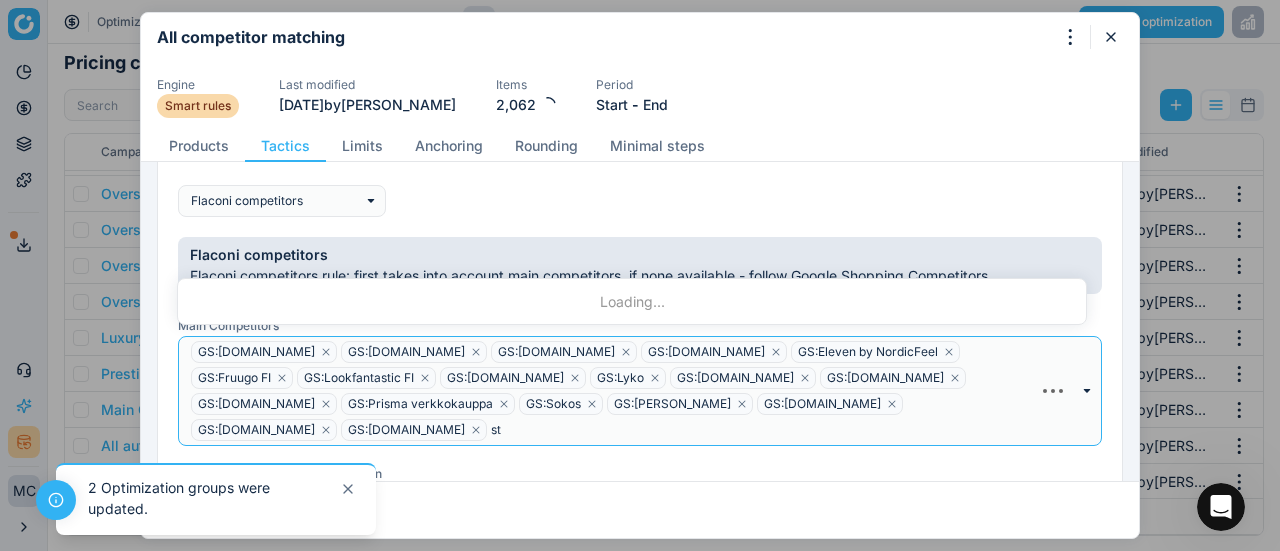 type on "s" 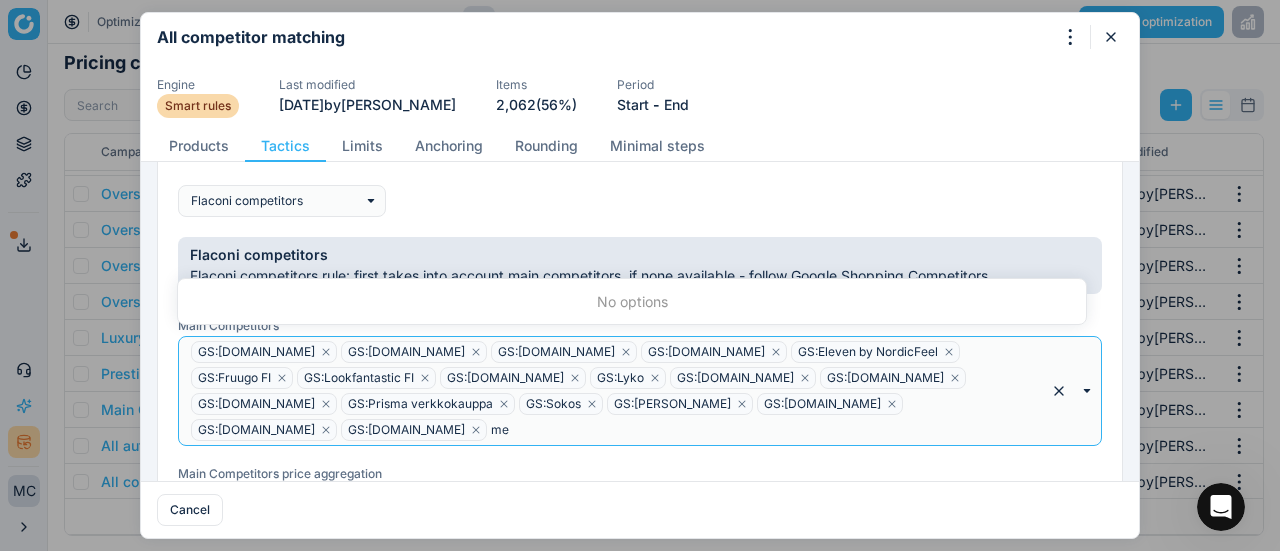 type on "m" 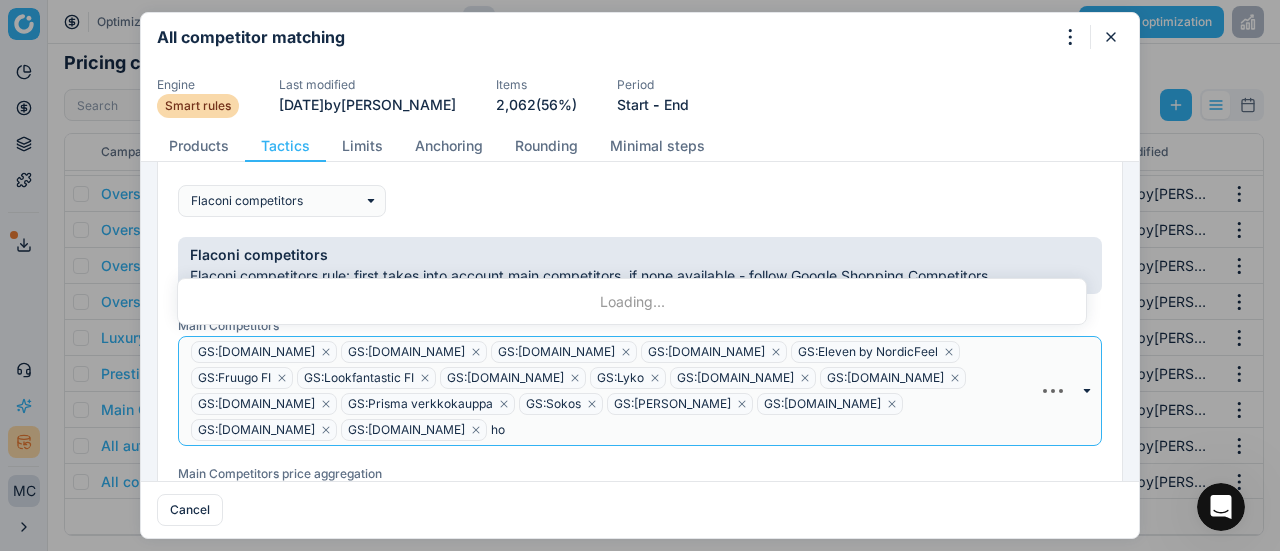 type on "h" 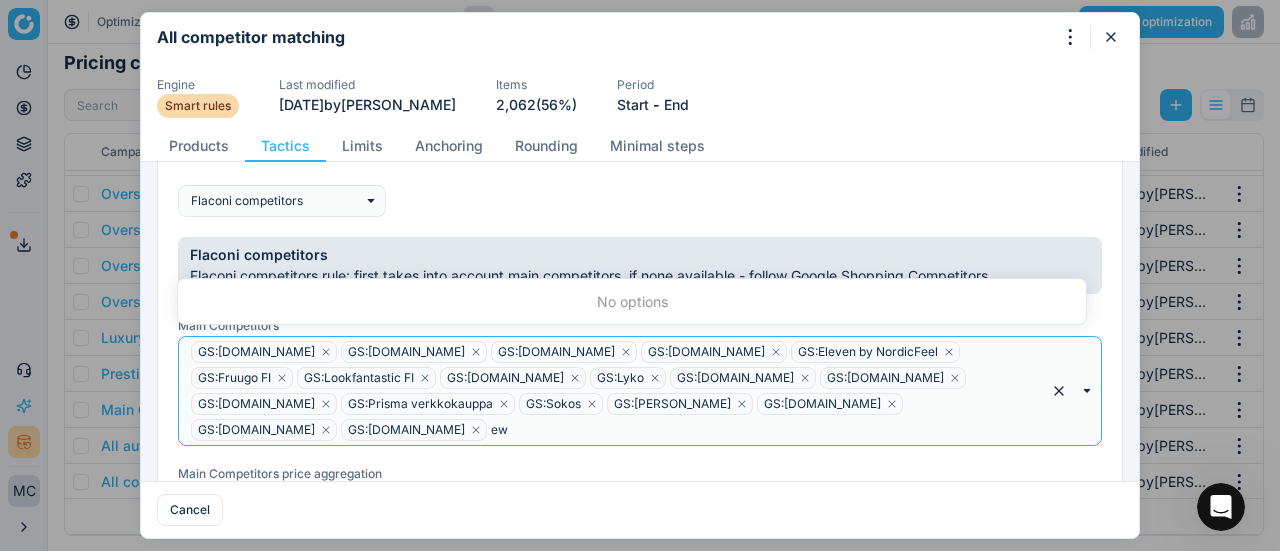 type on "e" 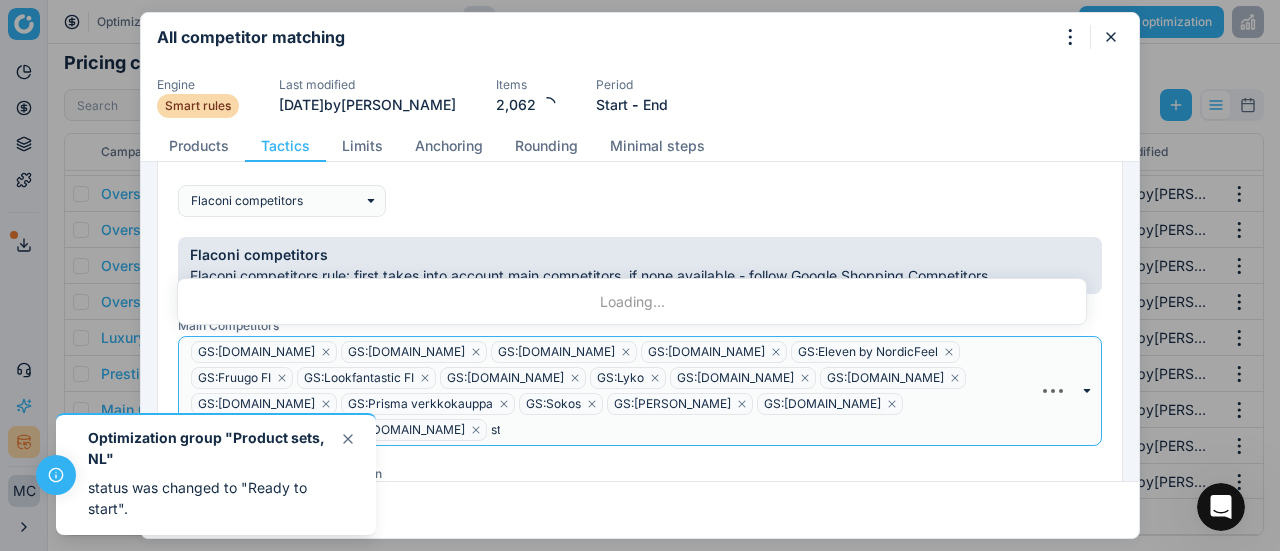 type on "s" 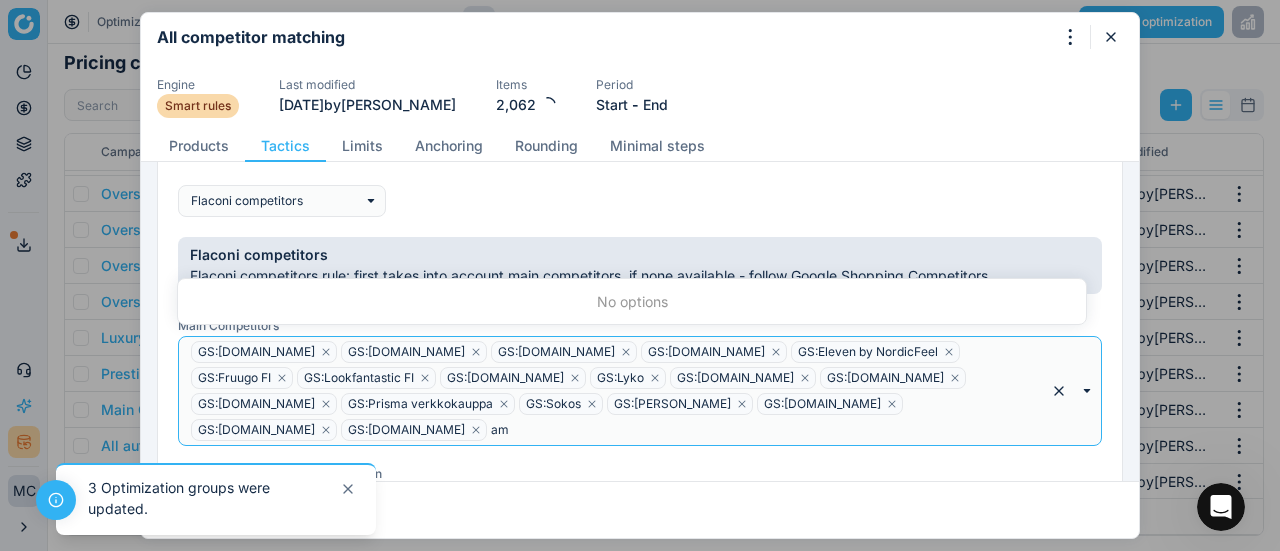 type on "a" 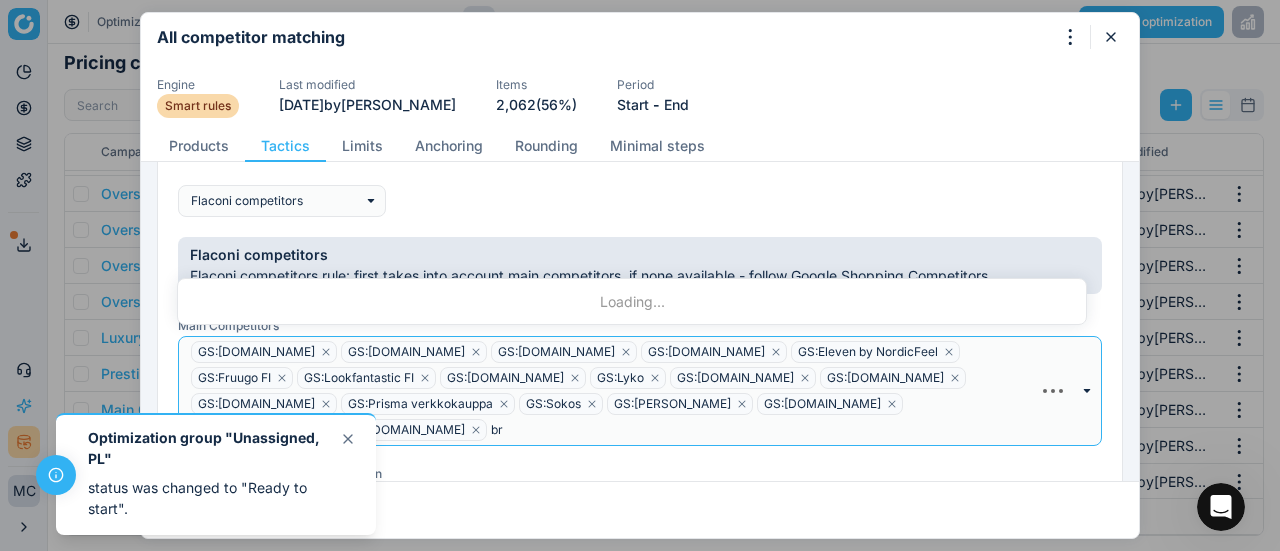 type on "b" 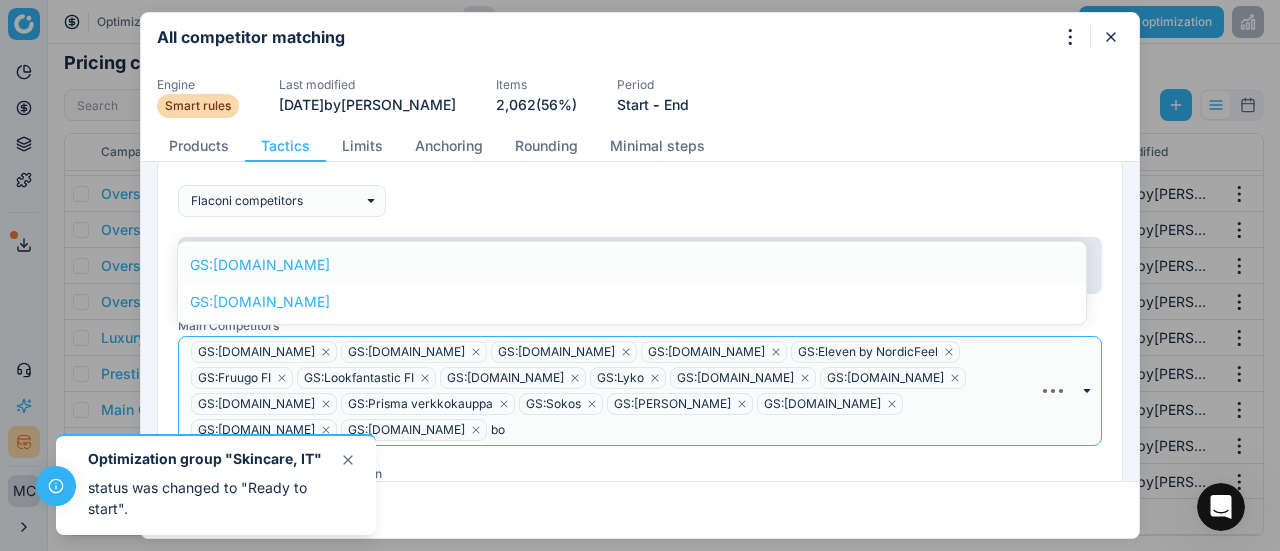 type on "b" 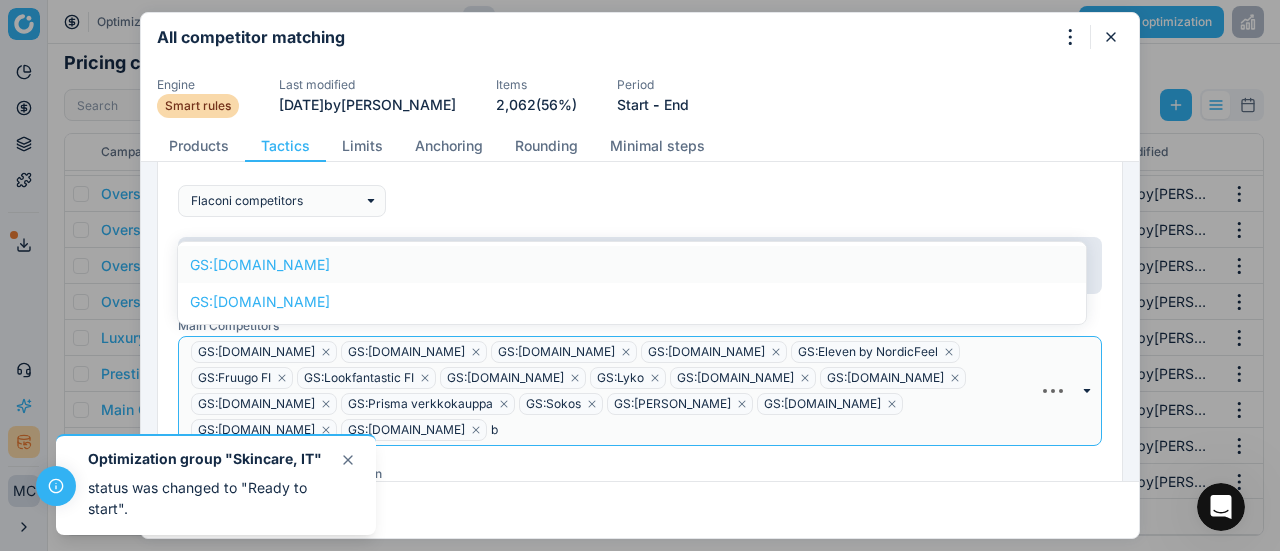 type 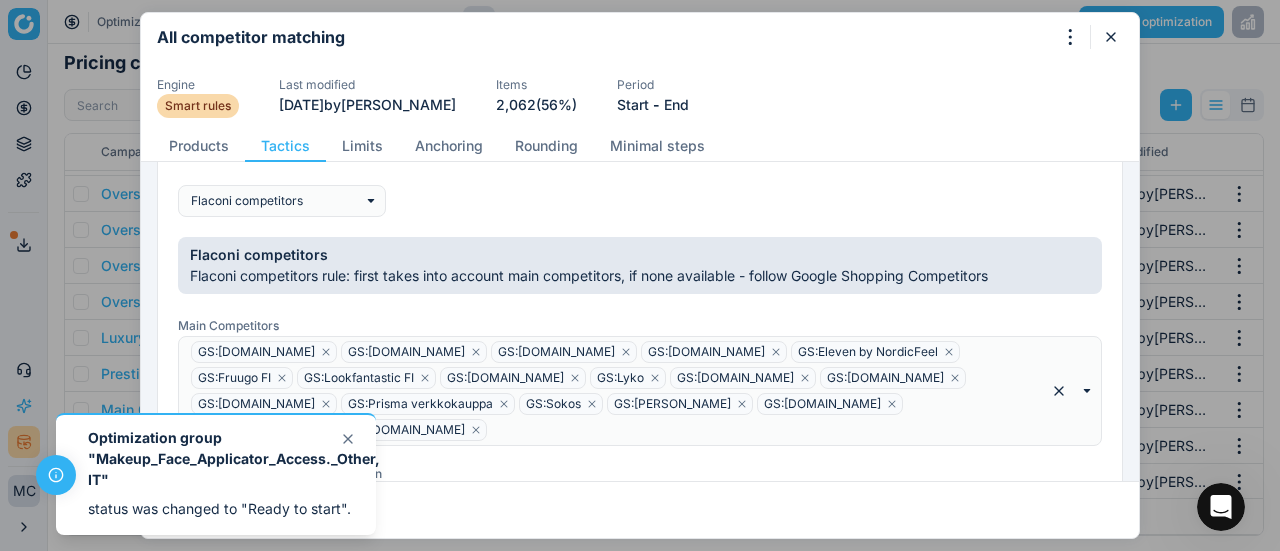 drag, startPoint x: 1115, startPoint y: 34, endPoint x: 1084, endPoint y: 23, distance: 32.89377 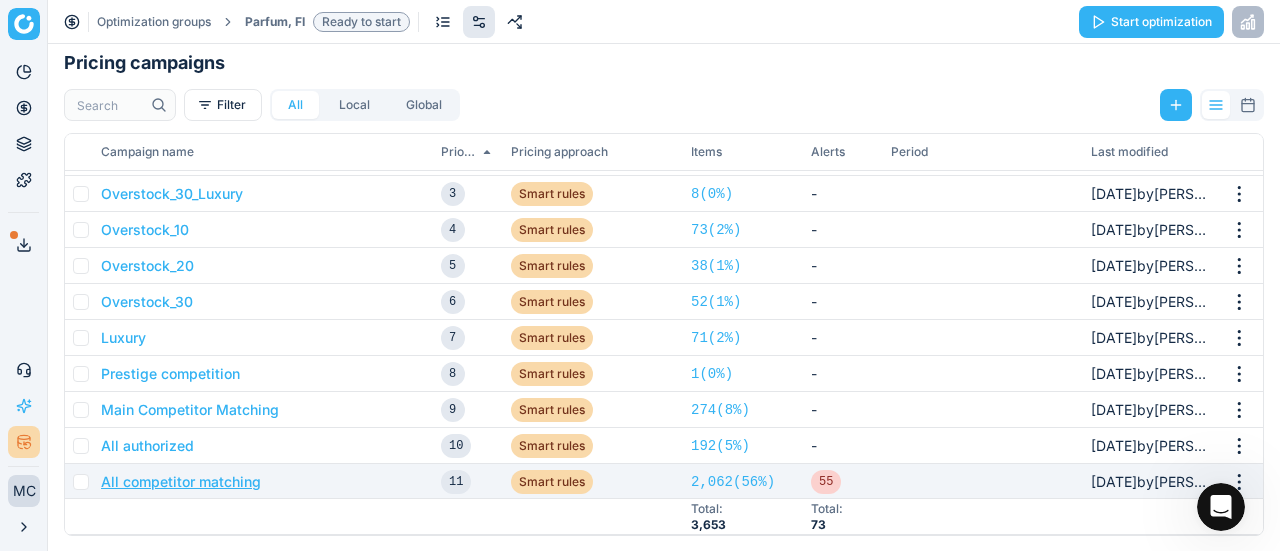click on "All competitor matching" at bounding box center (181, 482) 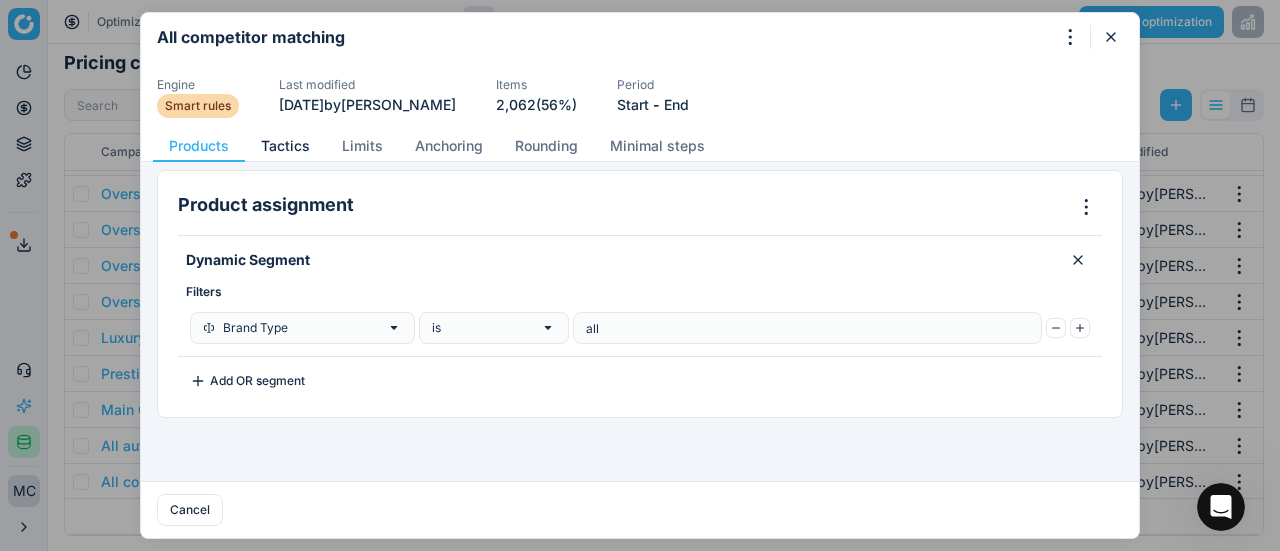 click on "Tactics" at bounding box center [285, 146] 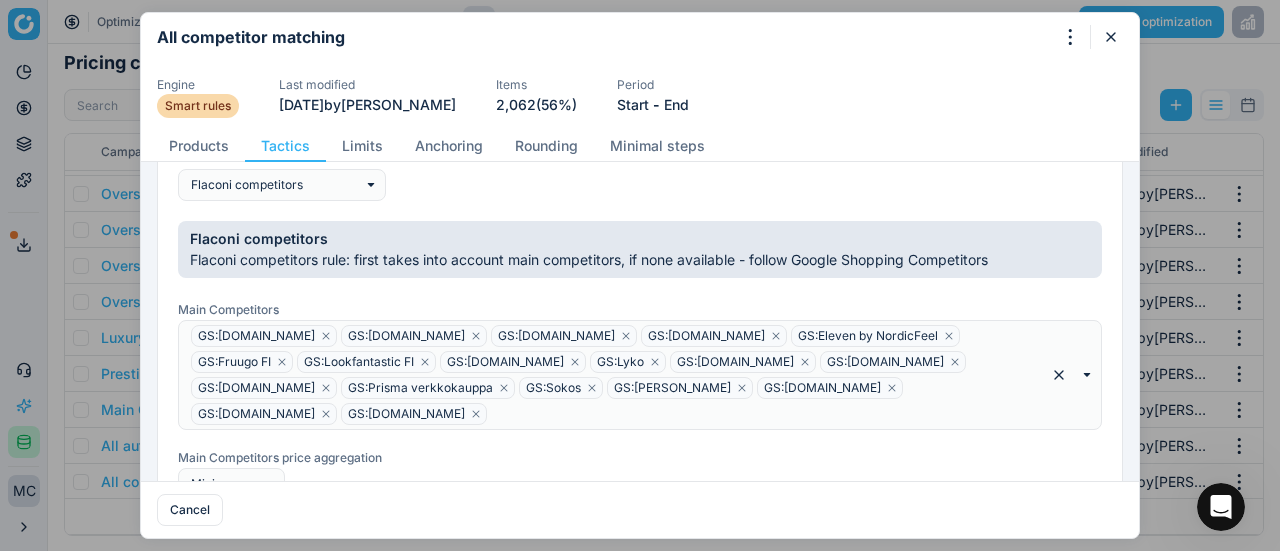 scroll, scrollTop: 300, scrollLeft: 0, axis: vertical 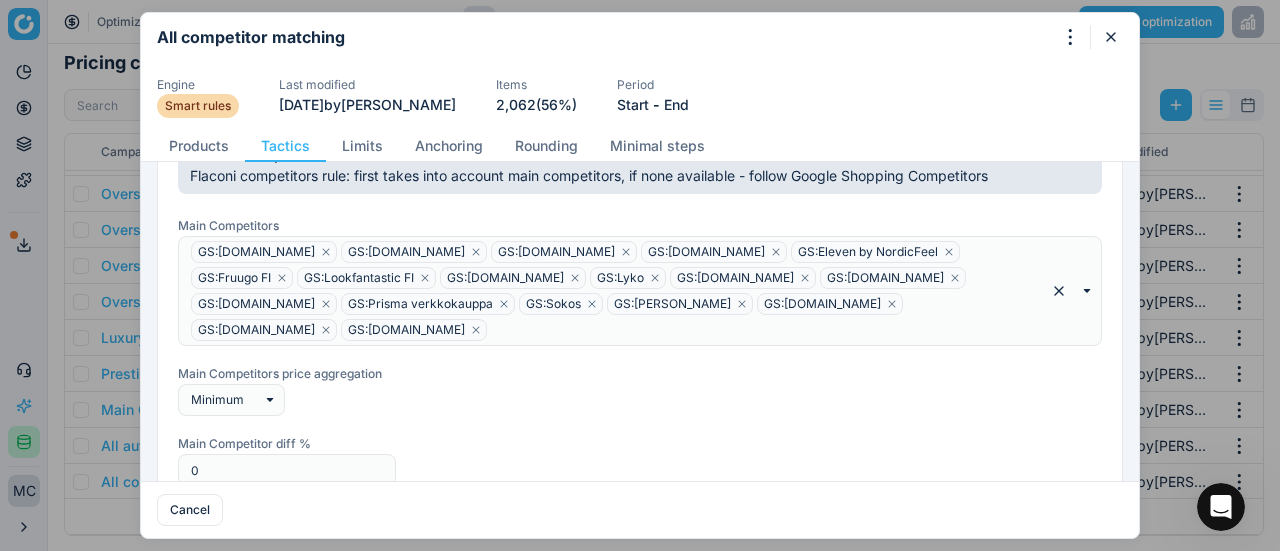 click at bounding box center (762, 330) 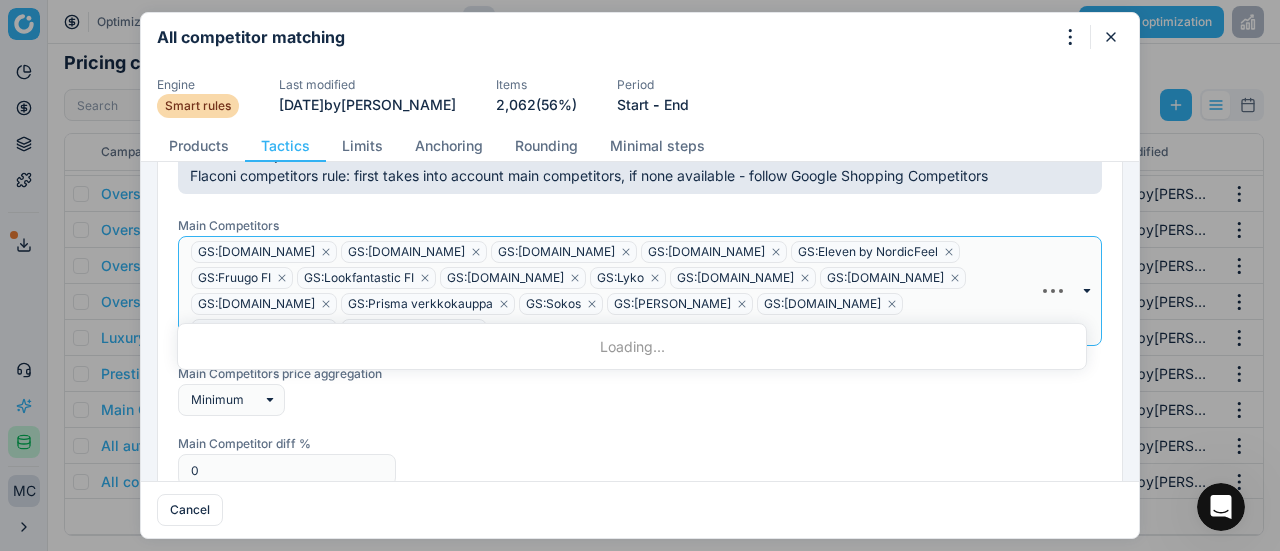 type on "t" 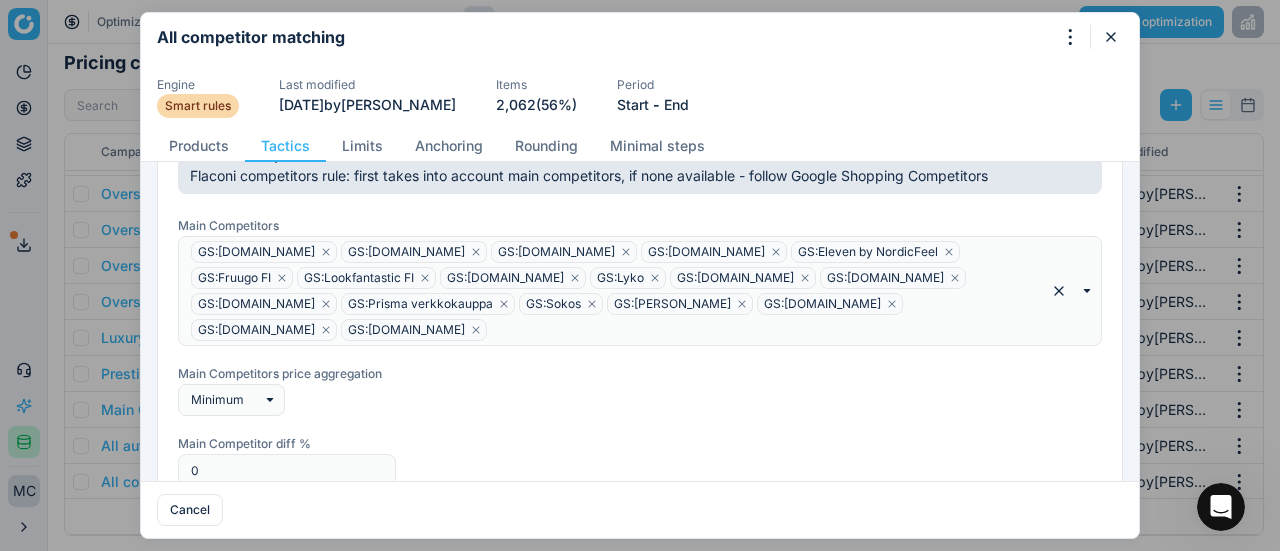 drag, startPoint x: 1219, startPoint y: 270, endPoint x: 876, endPoint y: 511, distance: 419.20163 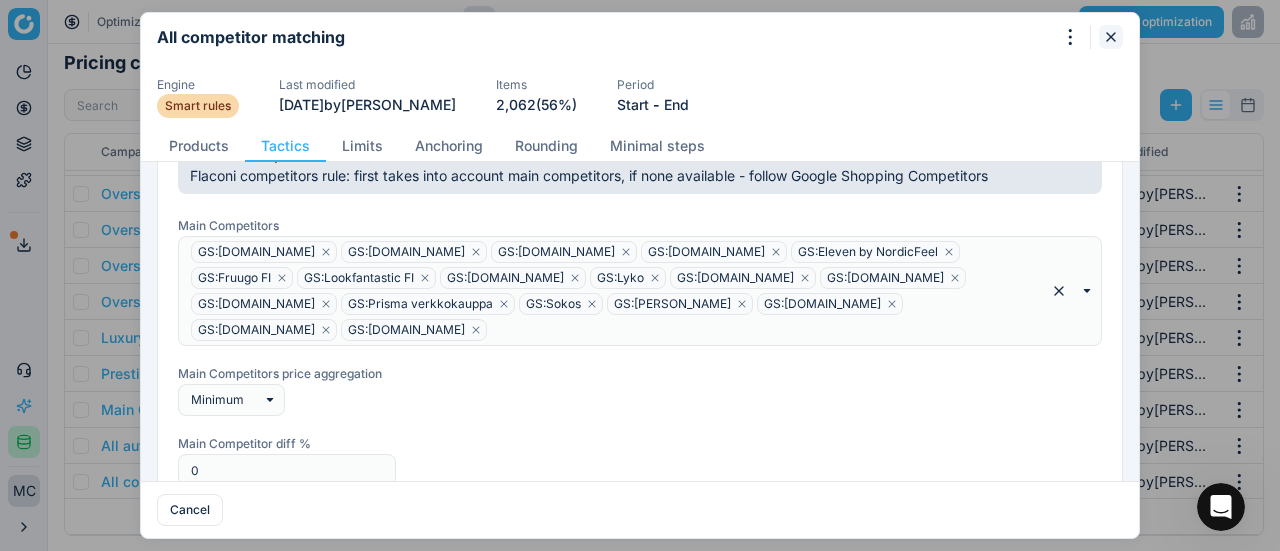 click 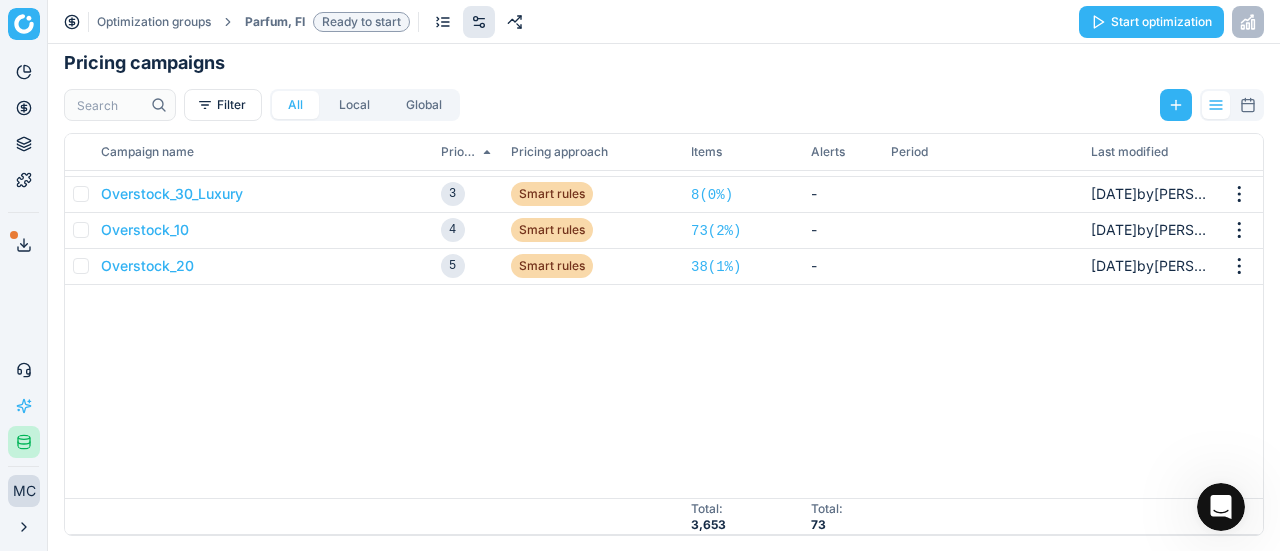 scroll, scrollTop: 0, scrollLeft: 0, axis: both 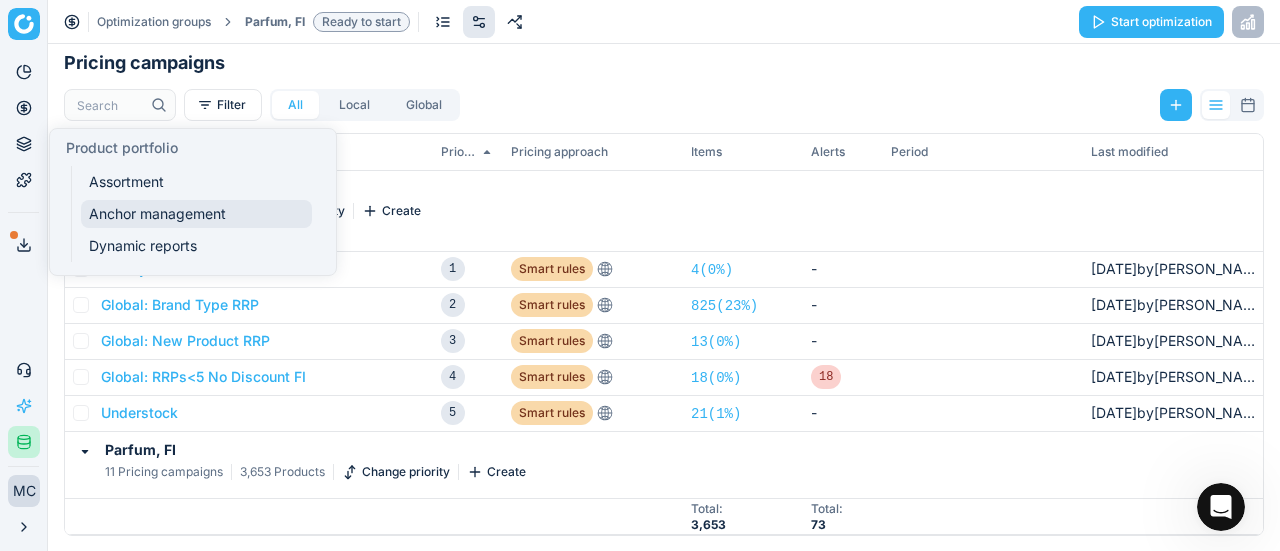 click on "Anchor management" at bounding box center [196, 214] 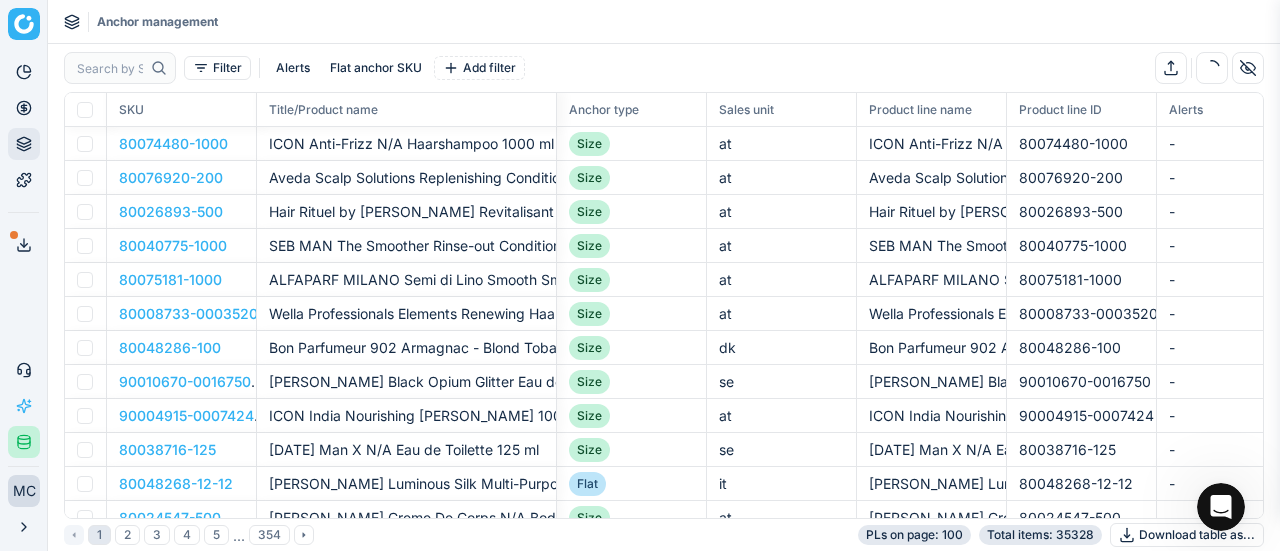 scroll, scrollTop: 2, scrollLeft: 2, axis: both 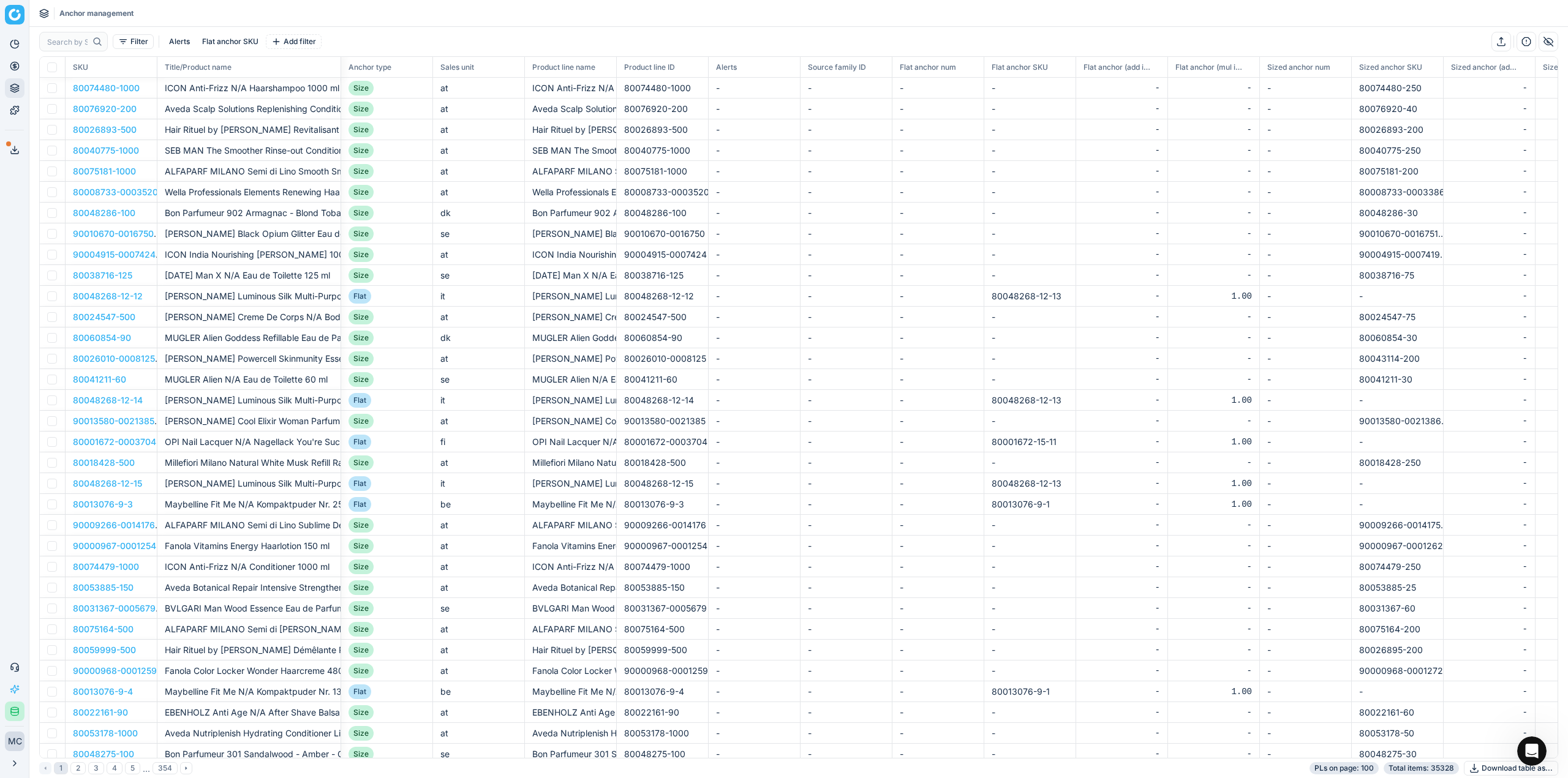 click on "Anchor management" at bounding box center (799, 13) 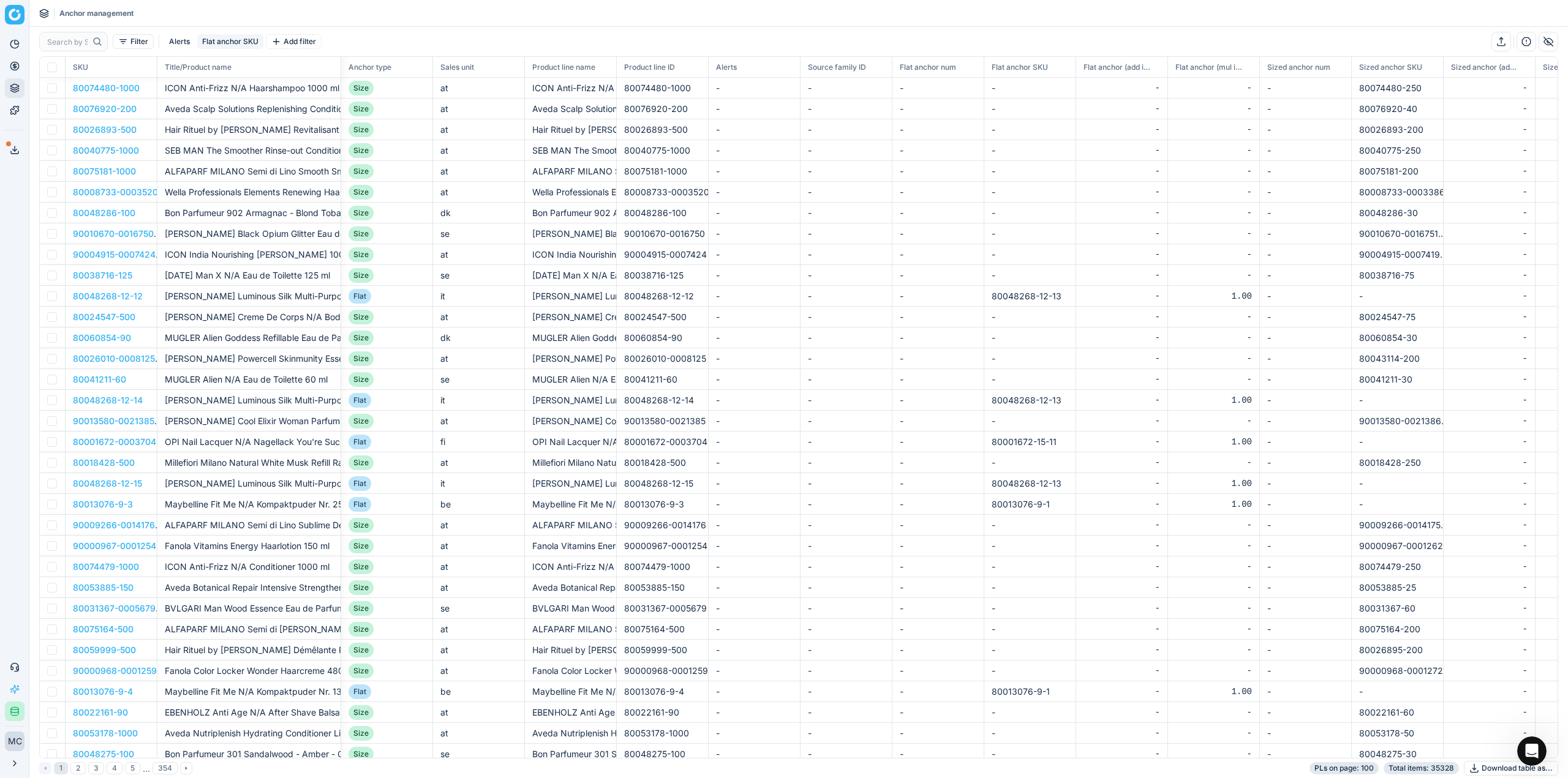 click on "Flat anchor SKU" at bounding box center [230, 42] 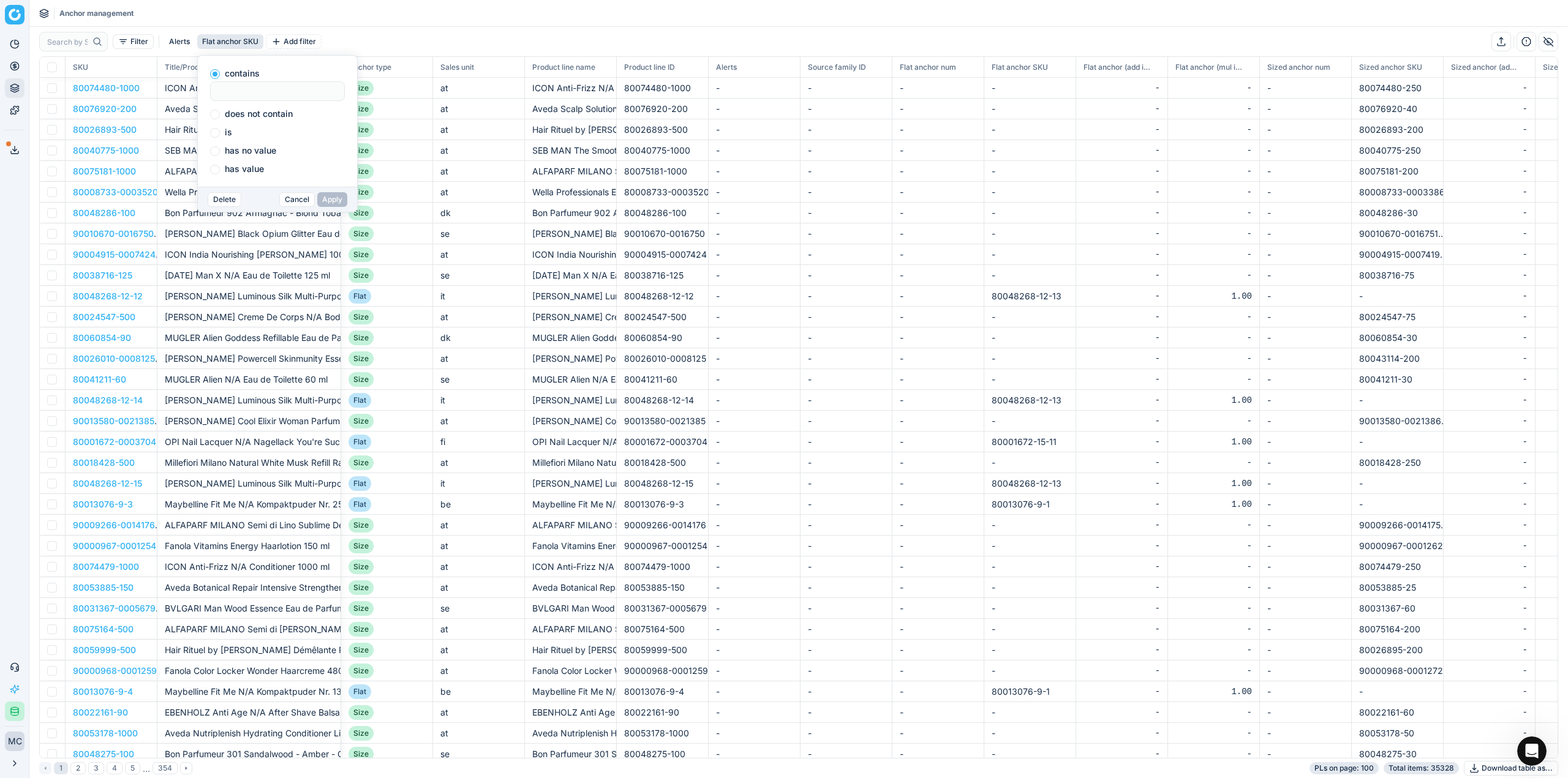 click on "Flat anchor SKU" at bounding box center [230, 42] 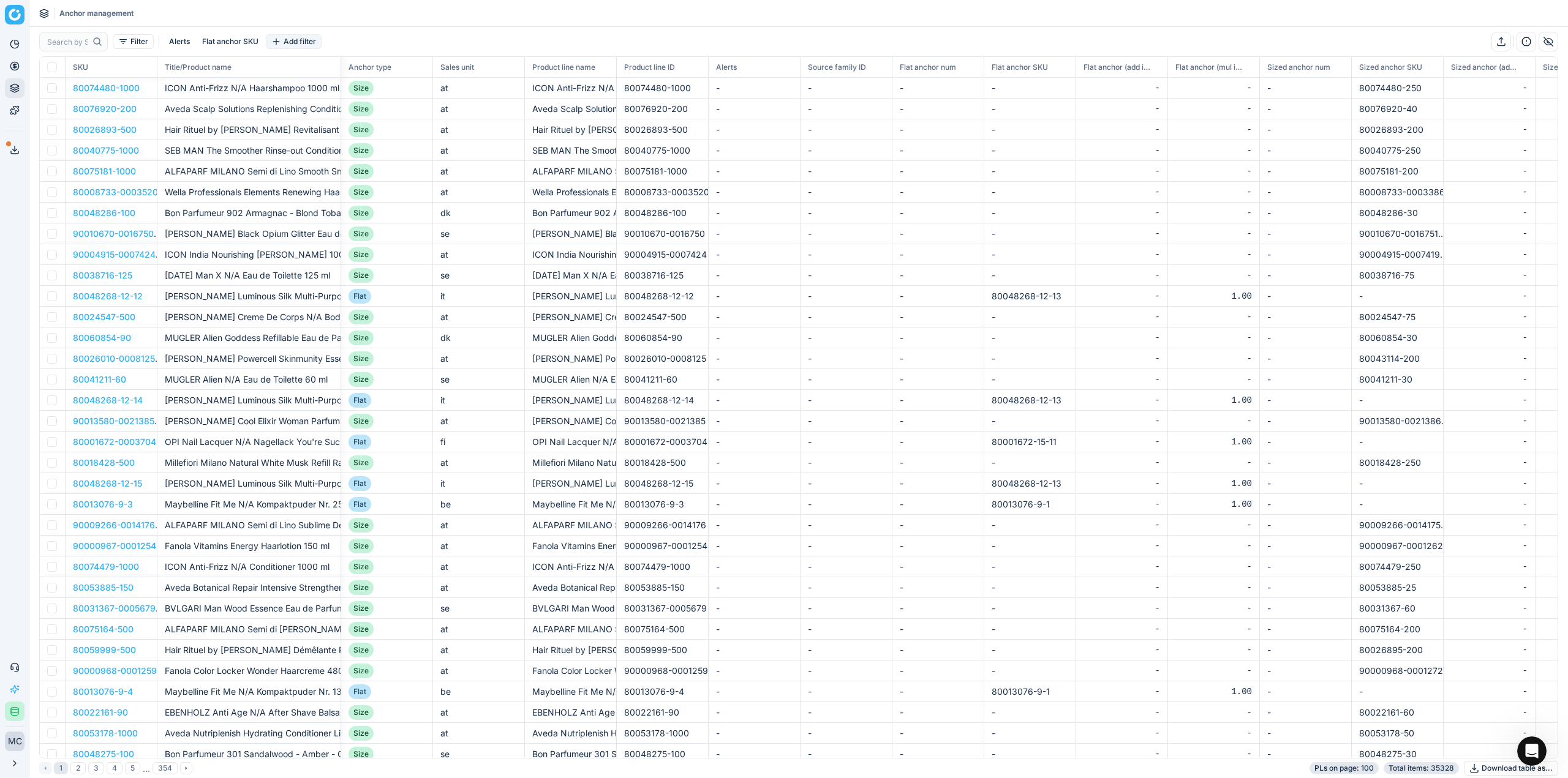click on "Add filter" at bounding box center [293, 42] 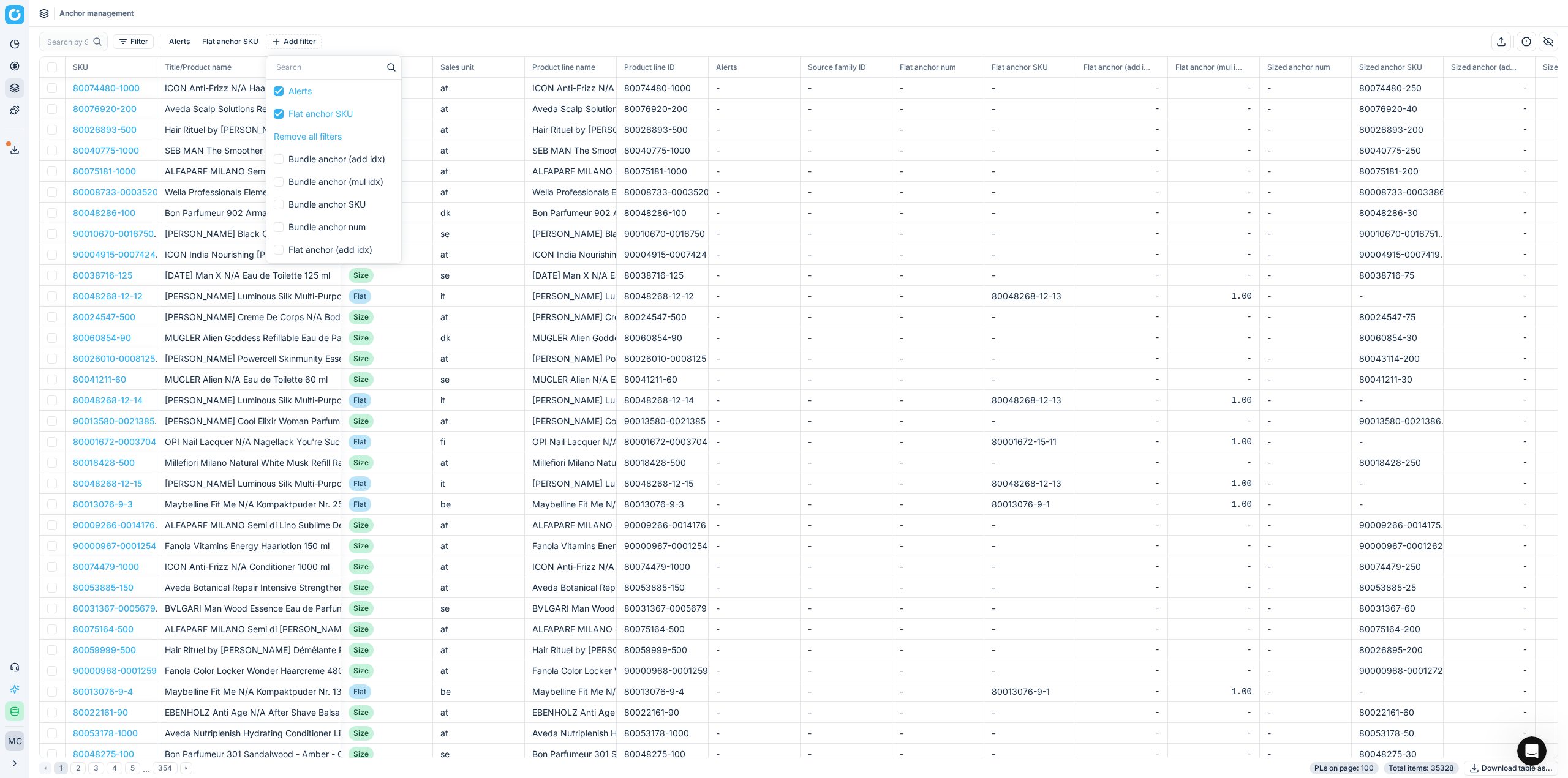 click on "Filter   Alerts   Flat anchor SKU   Add filter" at bounding box center (799, 42) 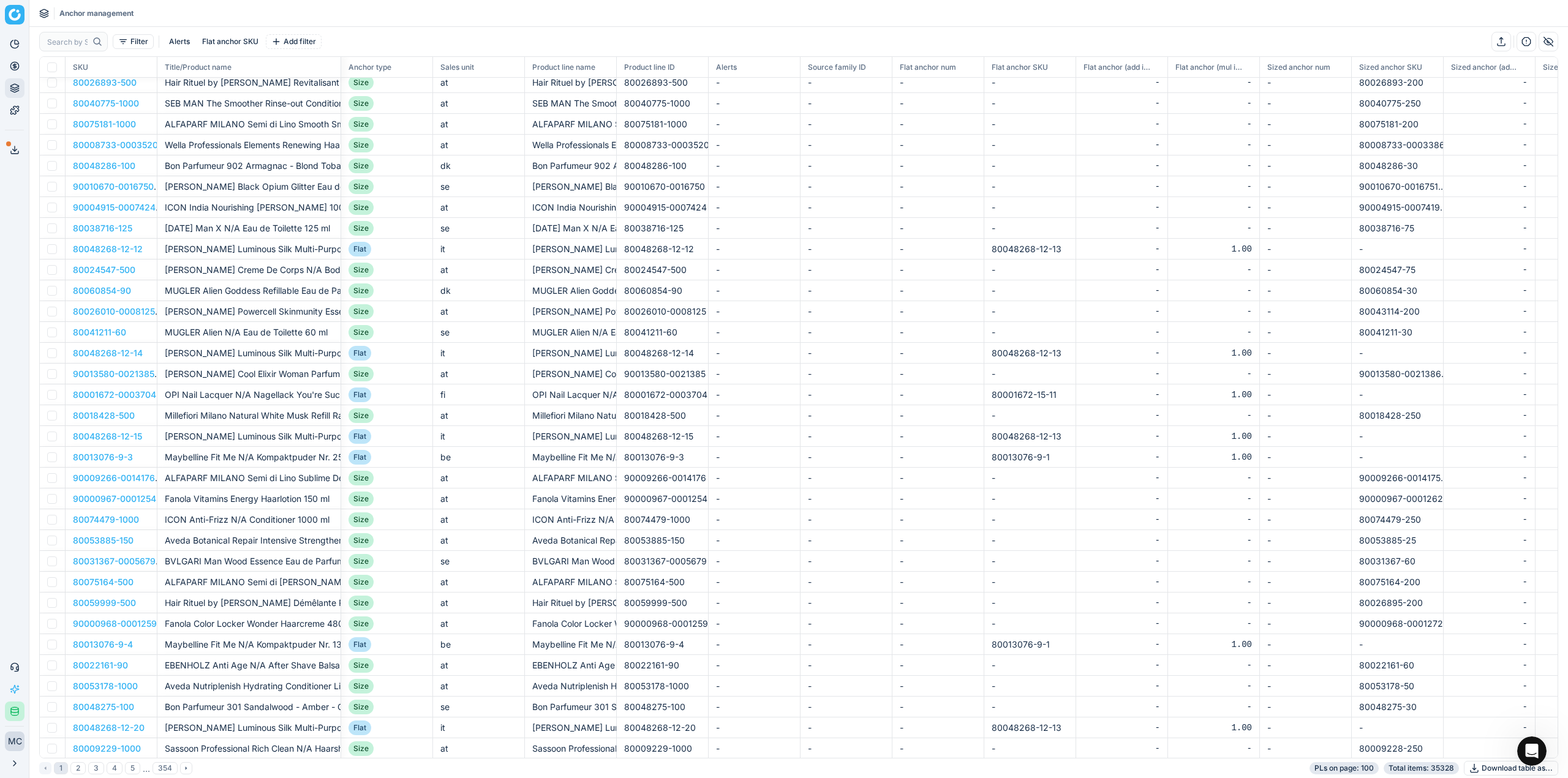 scroll, scrollTop: 0, scrollLeft: 0, axis: both 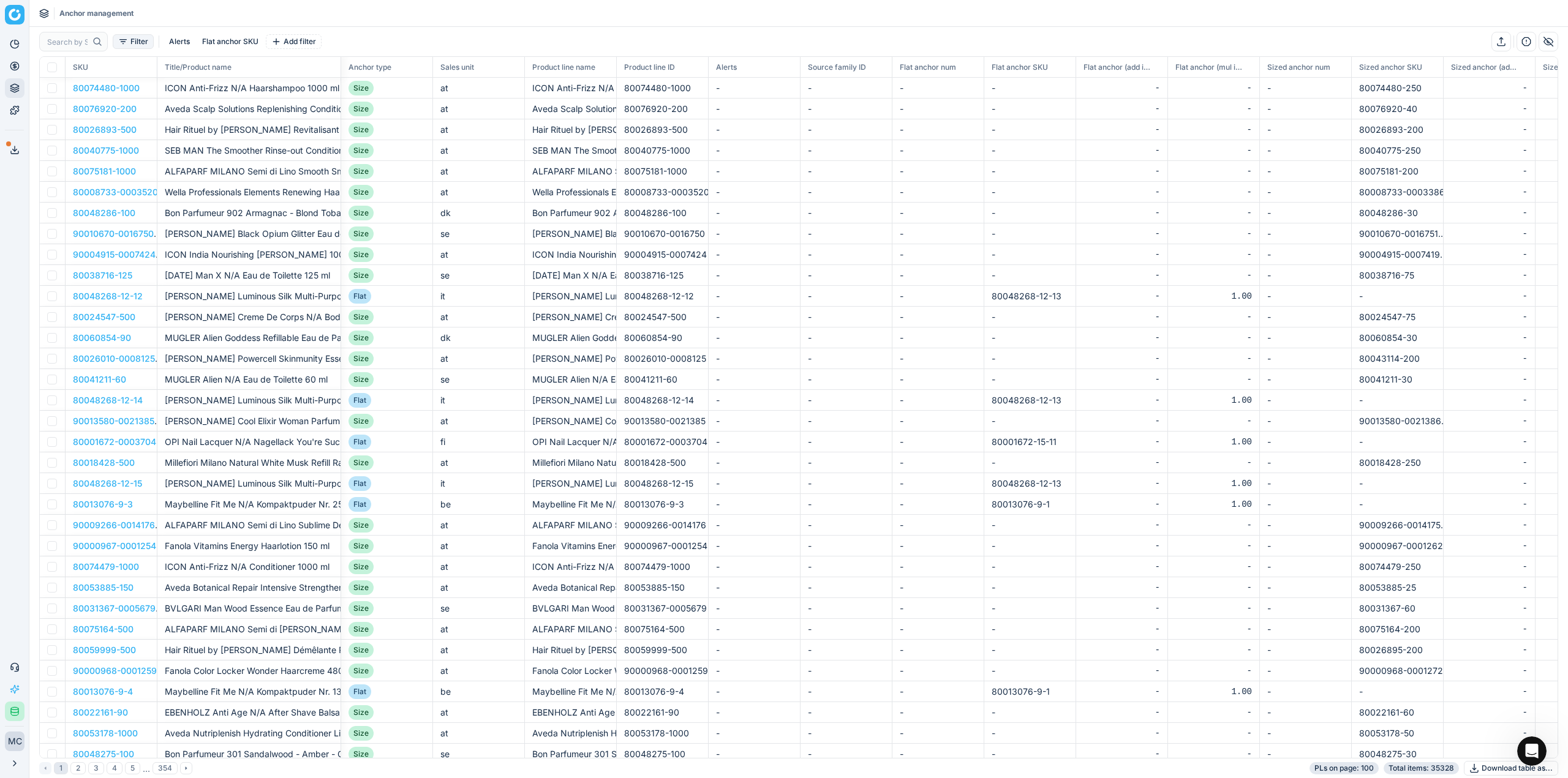 click on "Filter" at bounding box center [133, 42] 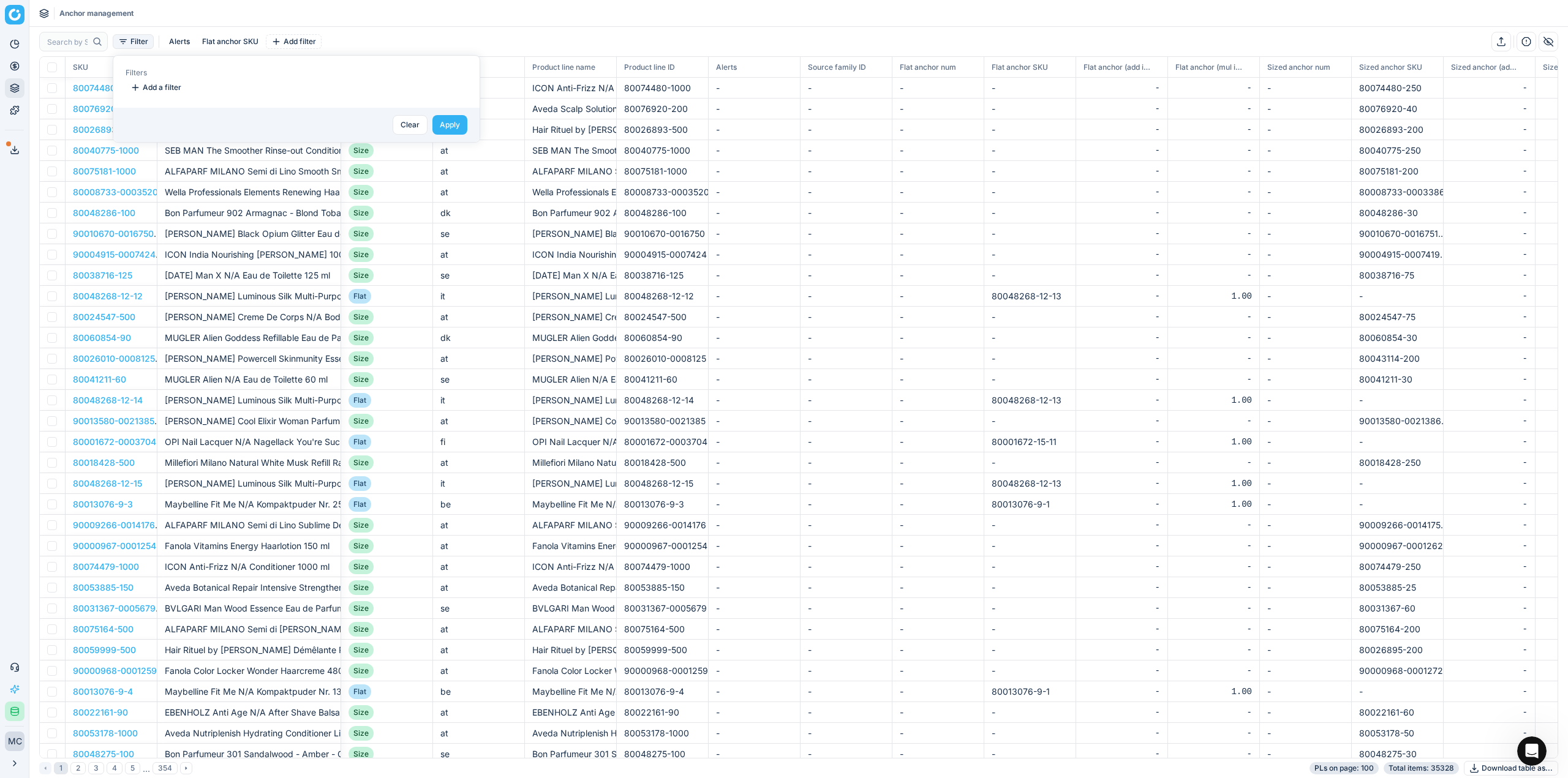 click on "Filter" at bounding box center [133, 42] 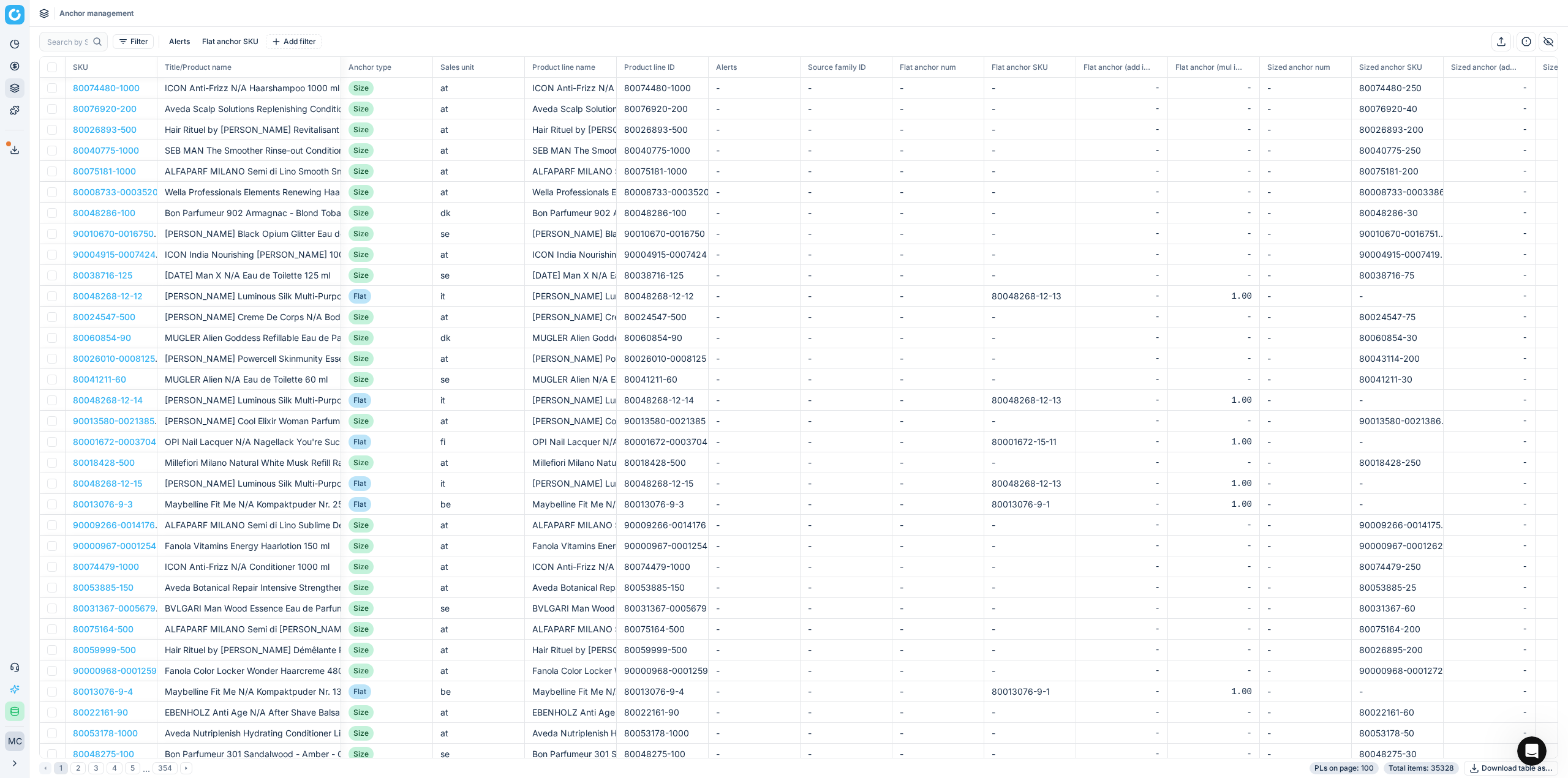 scroll, scrollTop: 0, scrollLeft: 423, axis: horizontal 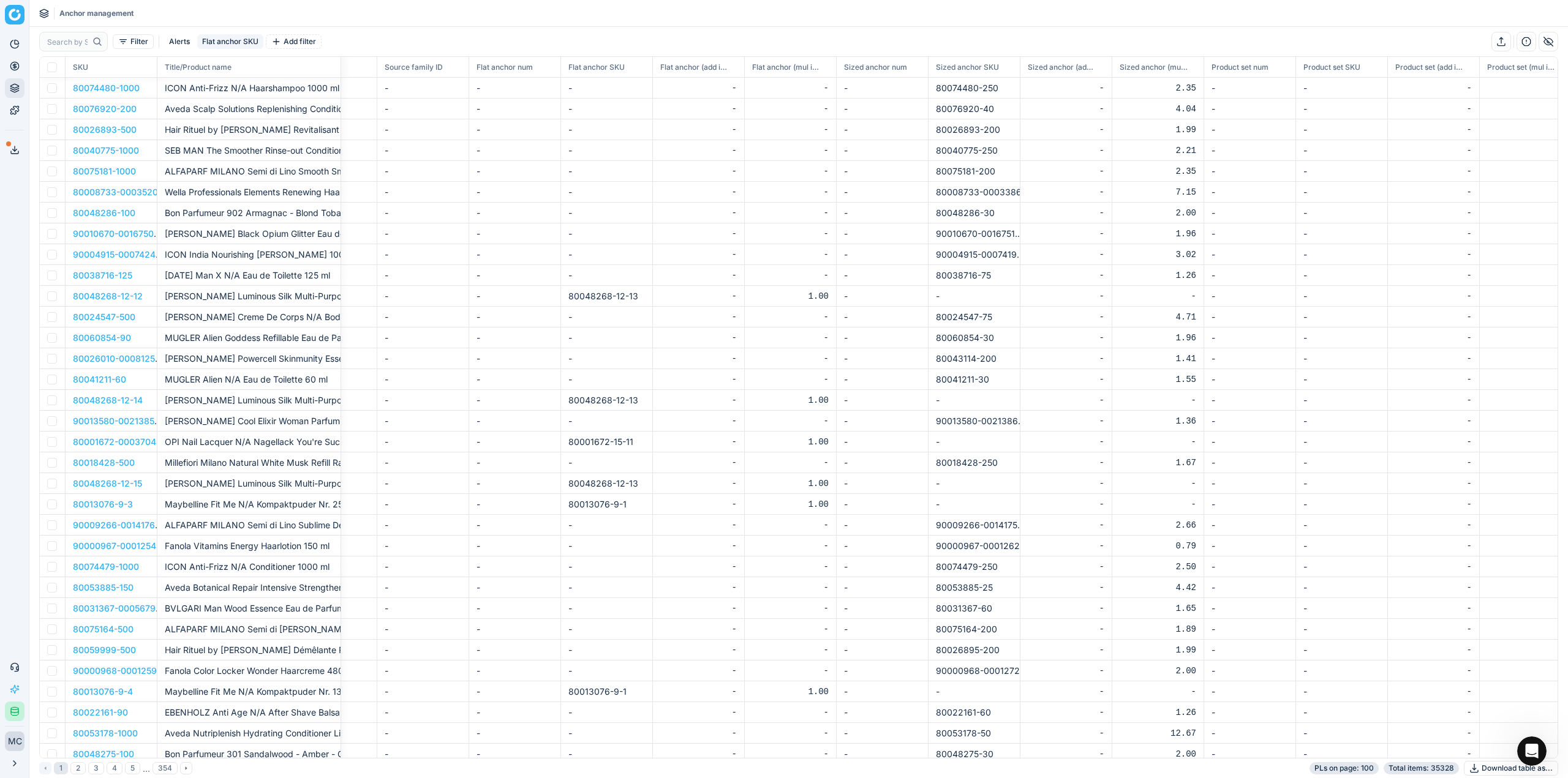 click on "Flat anchor SKU" at bounding box center [230, 42] 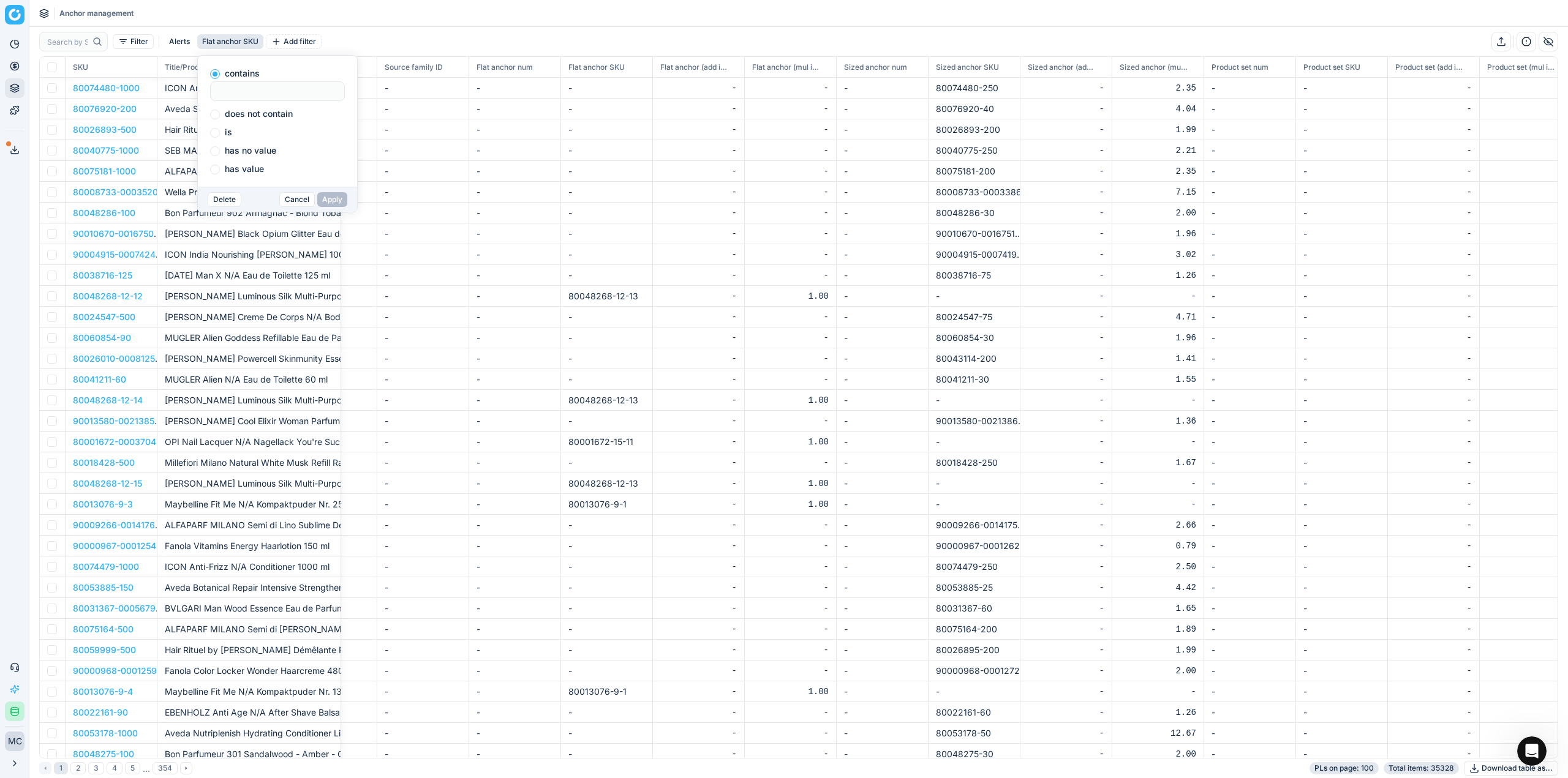 click on "has value" at bounding box center (244, 169) 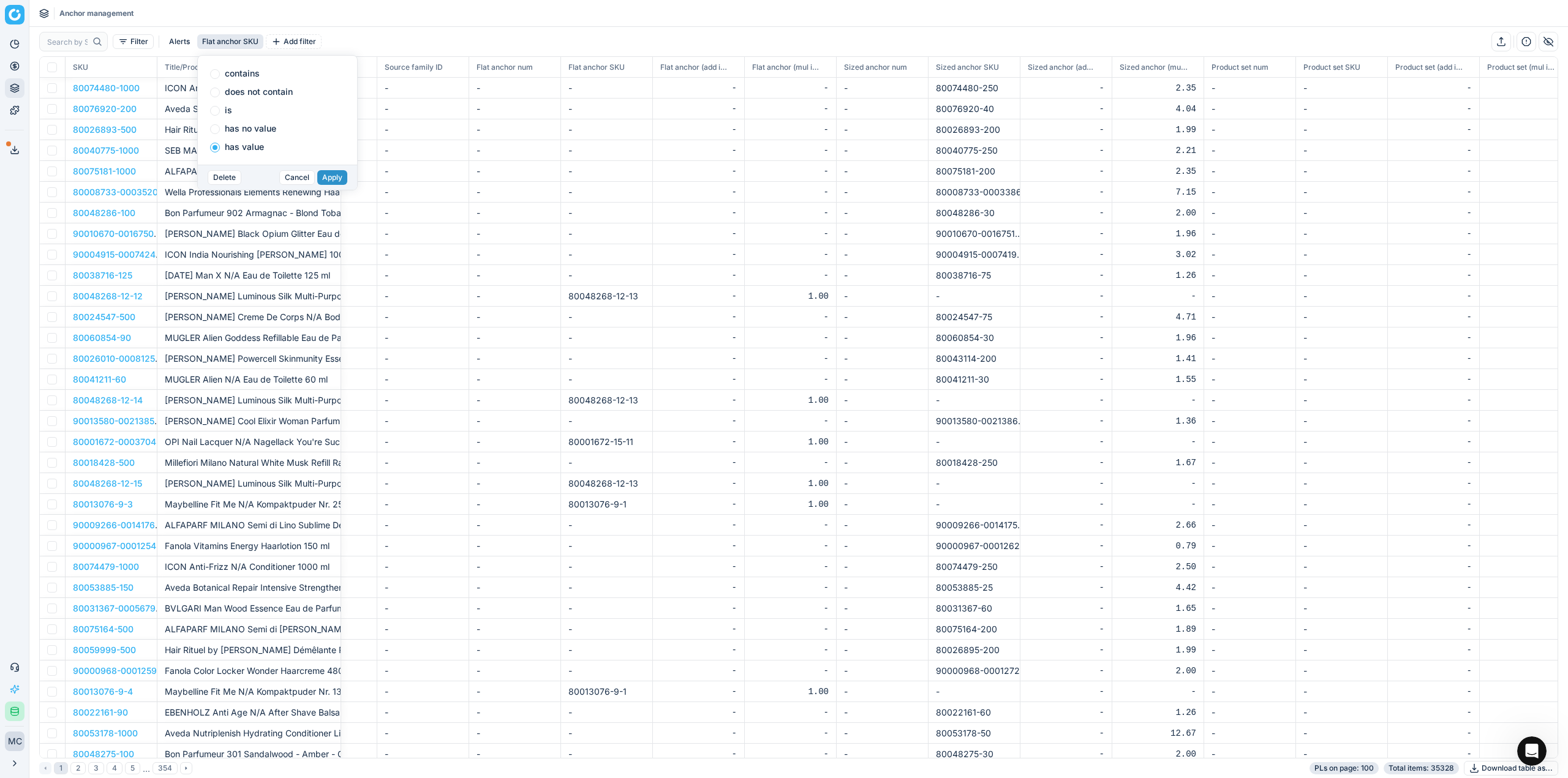 click on "Apply" at bounding box center [332, 178] 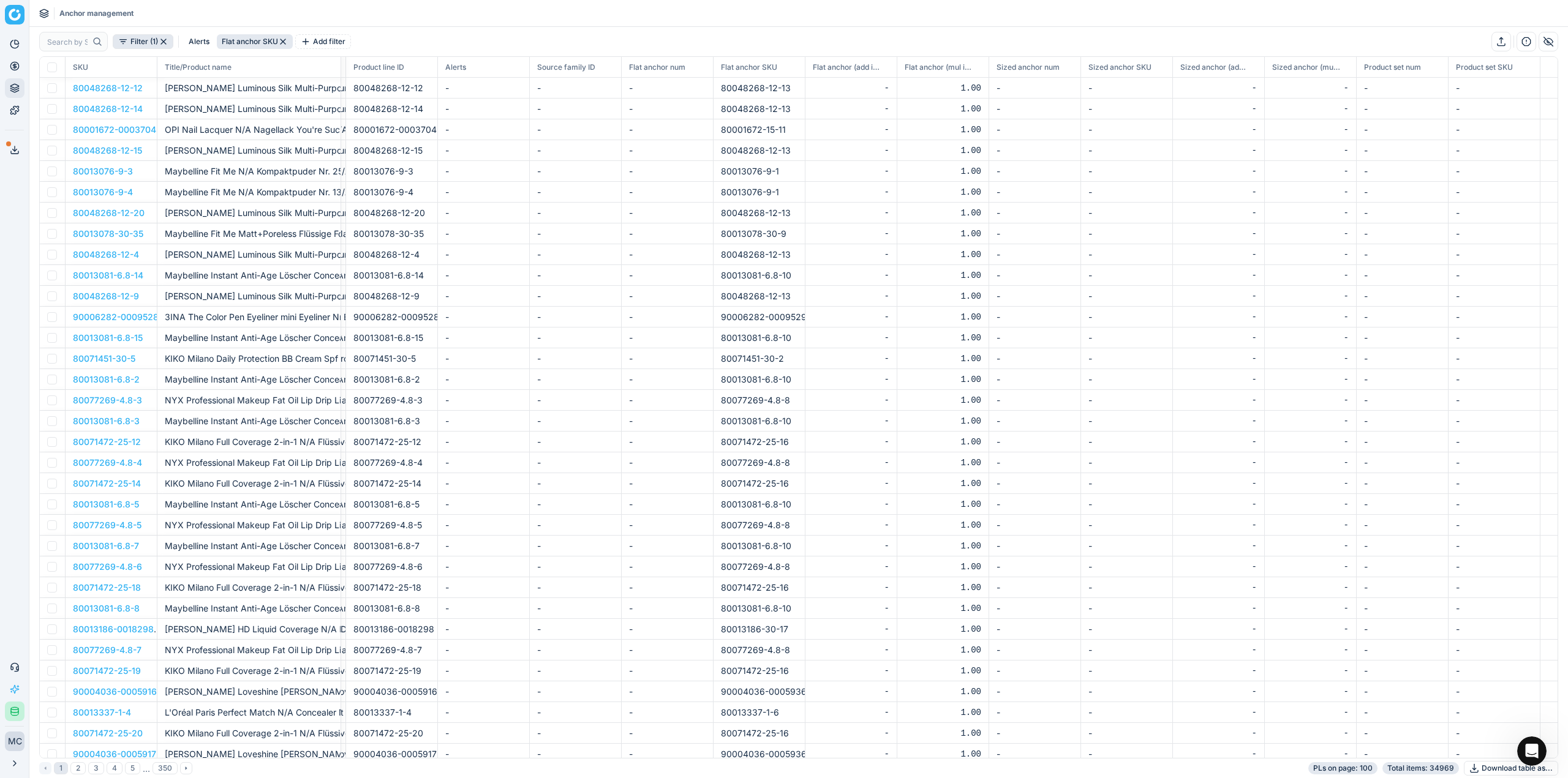 scroll, scrollTop: 0, scrollLeft: 0, axis: both 